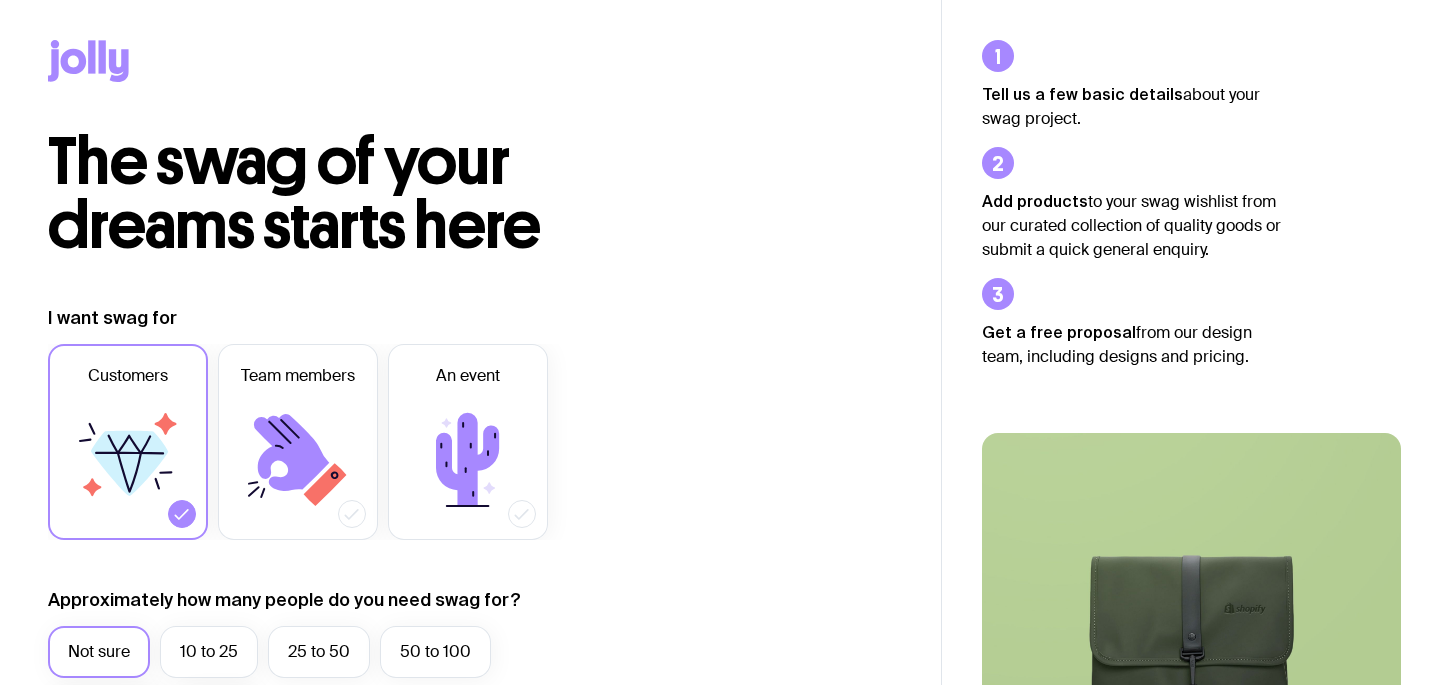 scroll, scrollTop: 117, scrollLeft: 0, axis: vertical 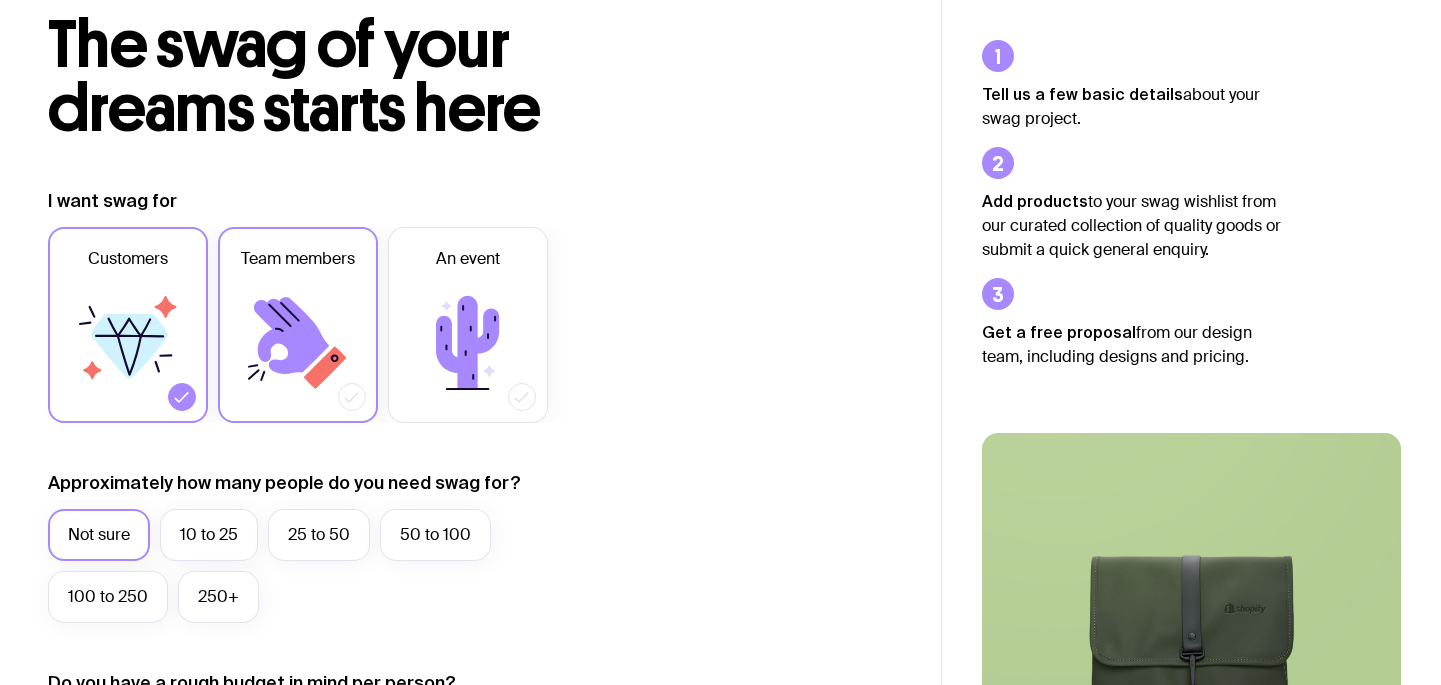 click 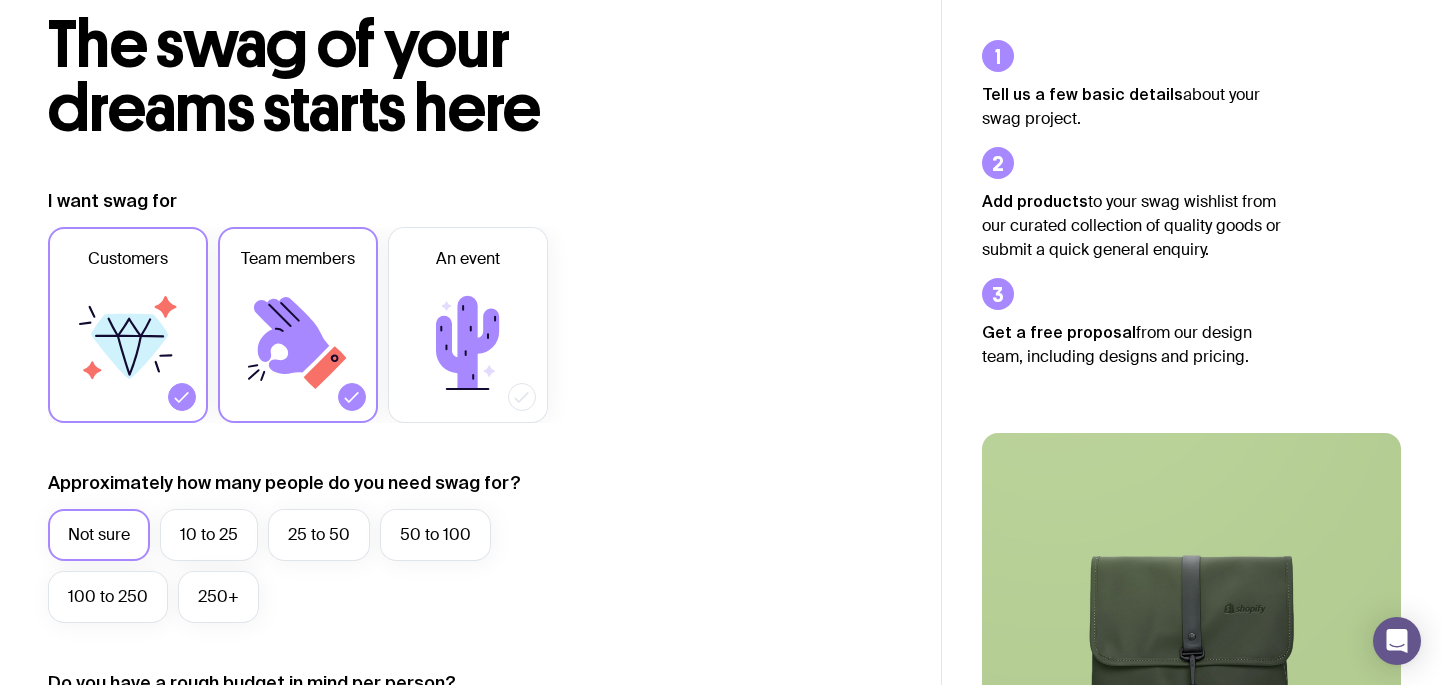 click 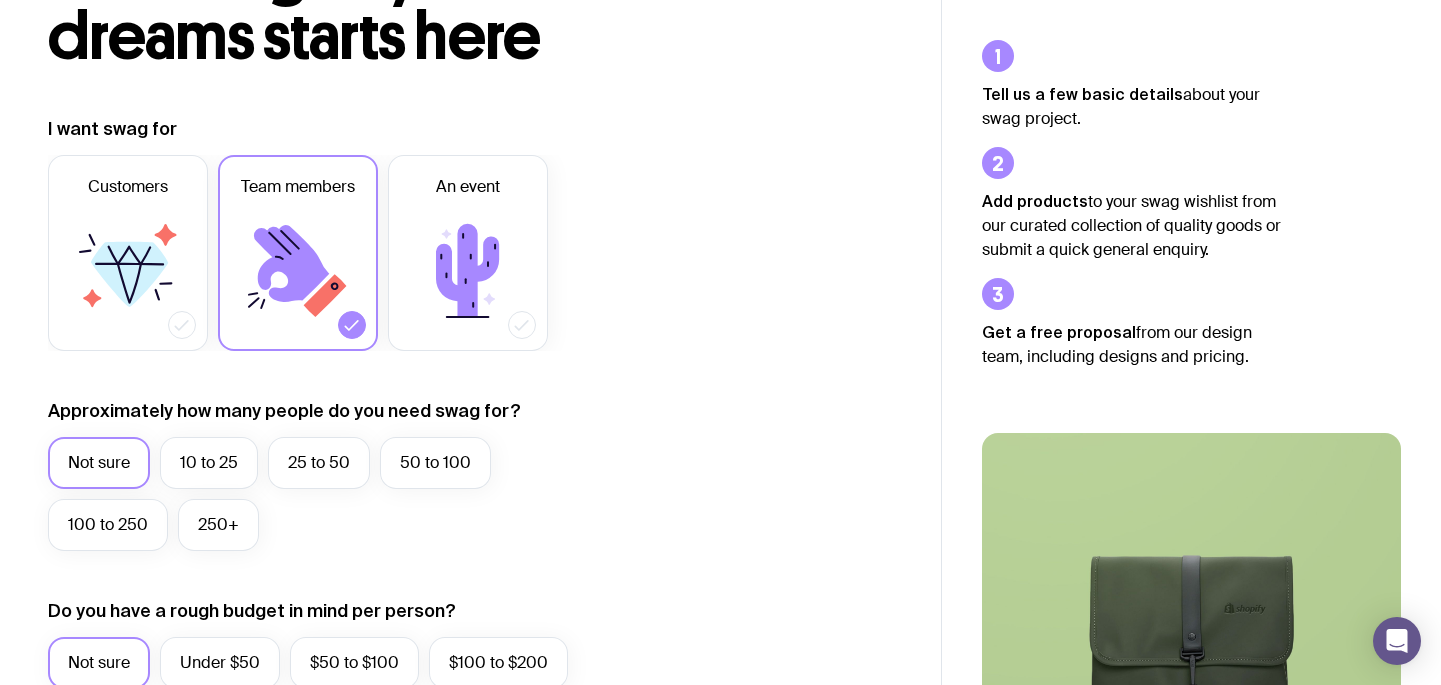 scroll, scrollTop: 193, scrollLeft: 0, axis: vertical 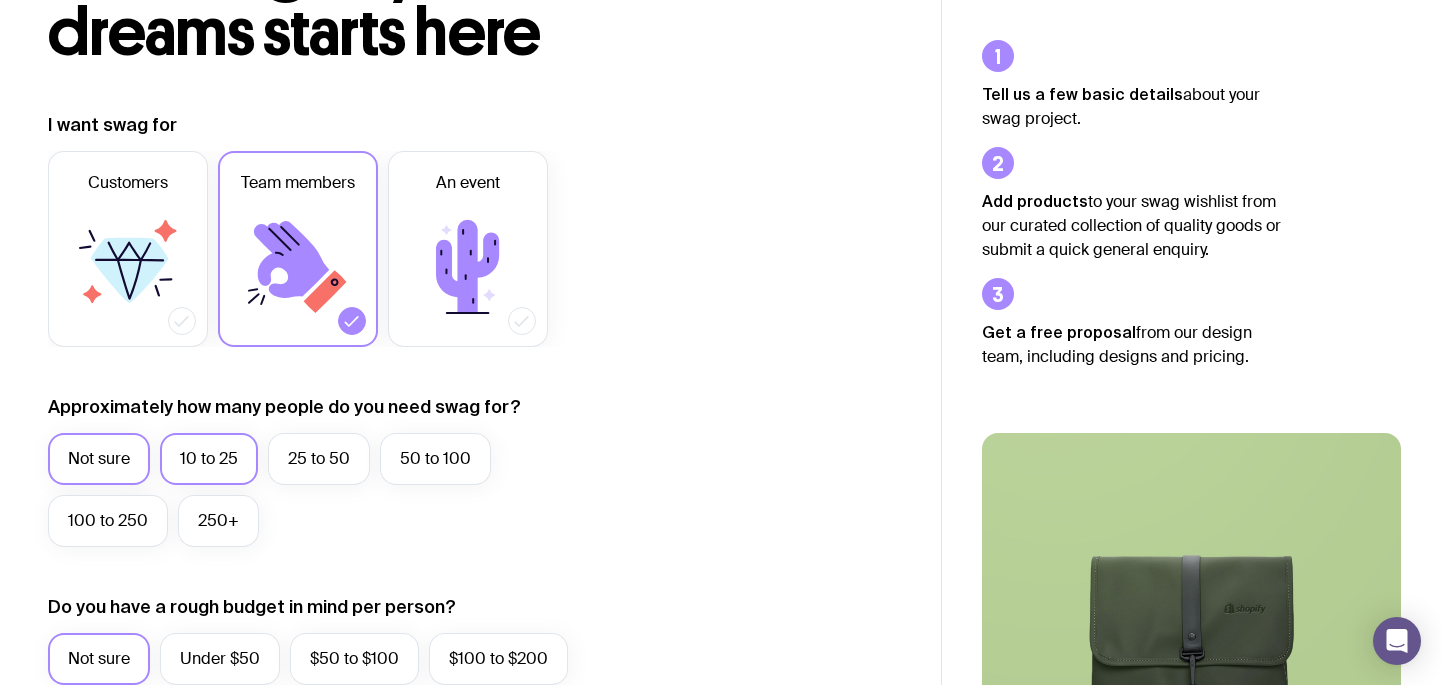click on "10 to 25" at bounding box center [209, 459] 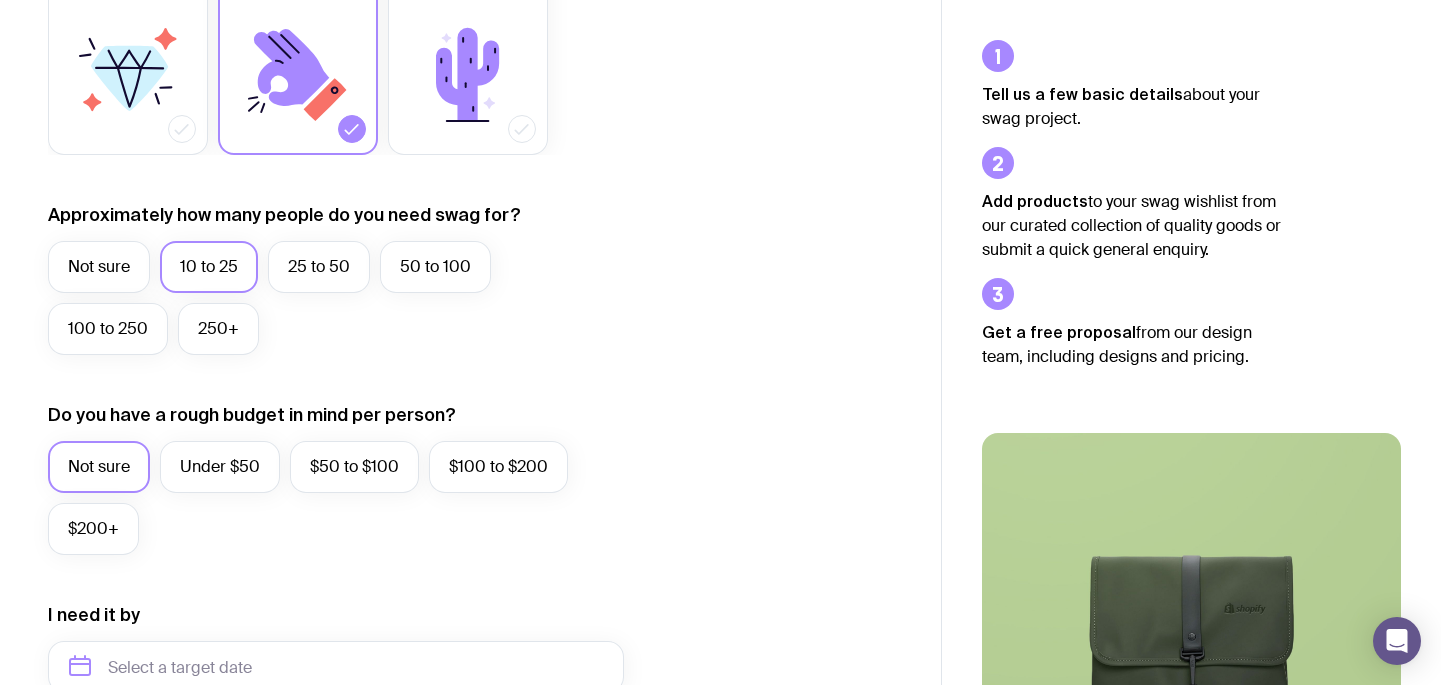 scroll, scrollTop: 387, scrollLeft: 0, axis: vertical 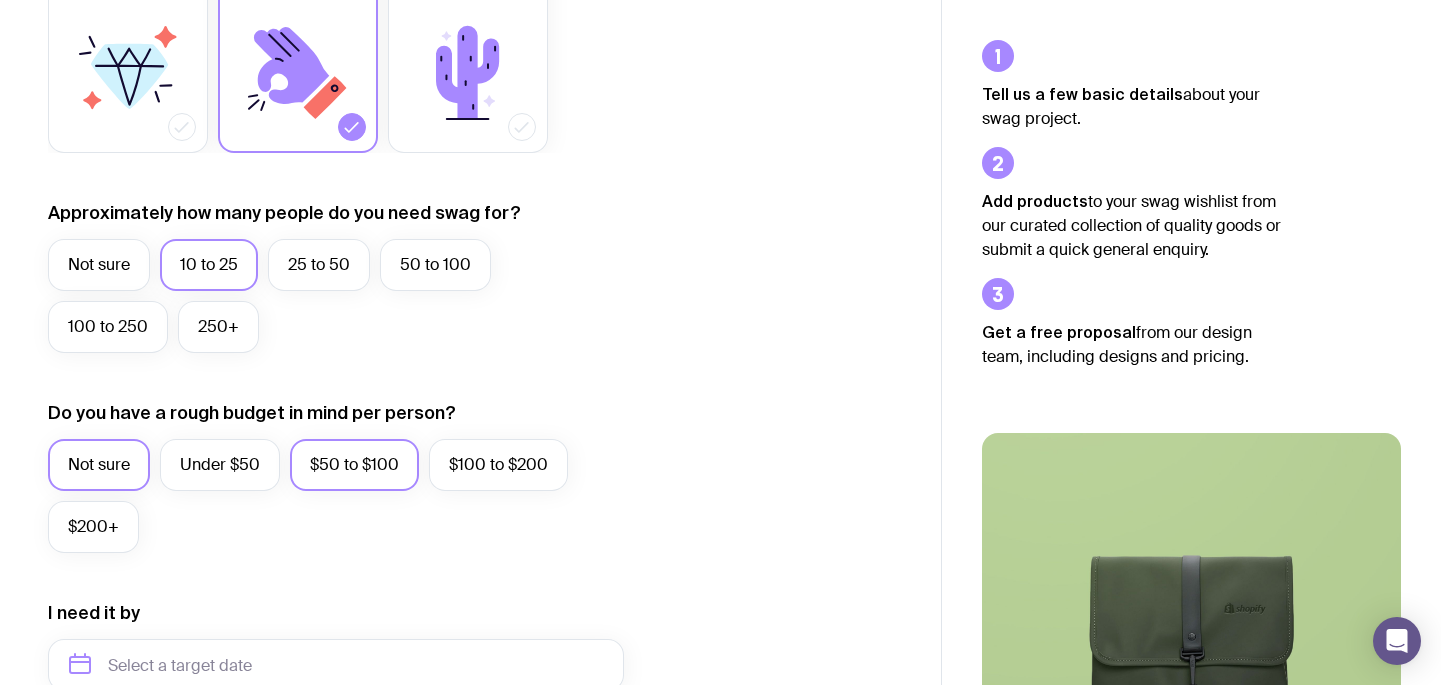 click on "$50 to $100" at bounding box center [354, 465] 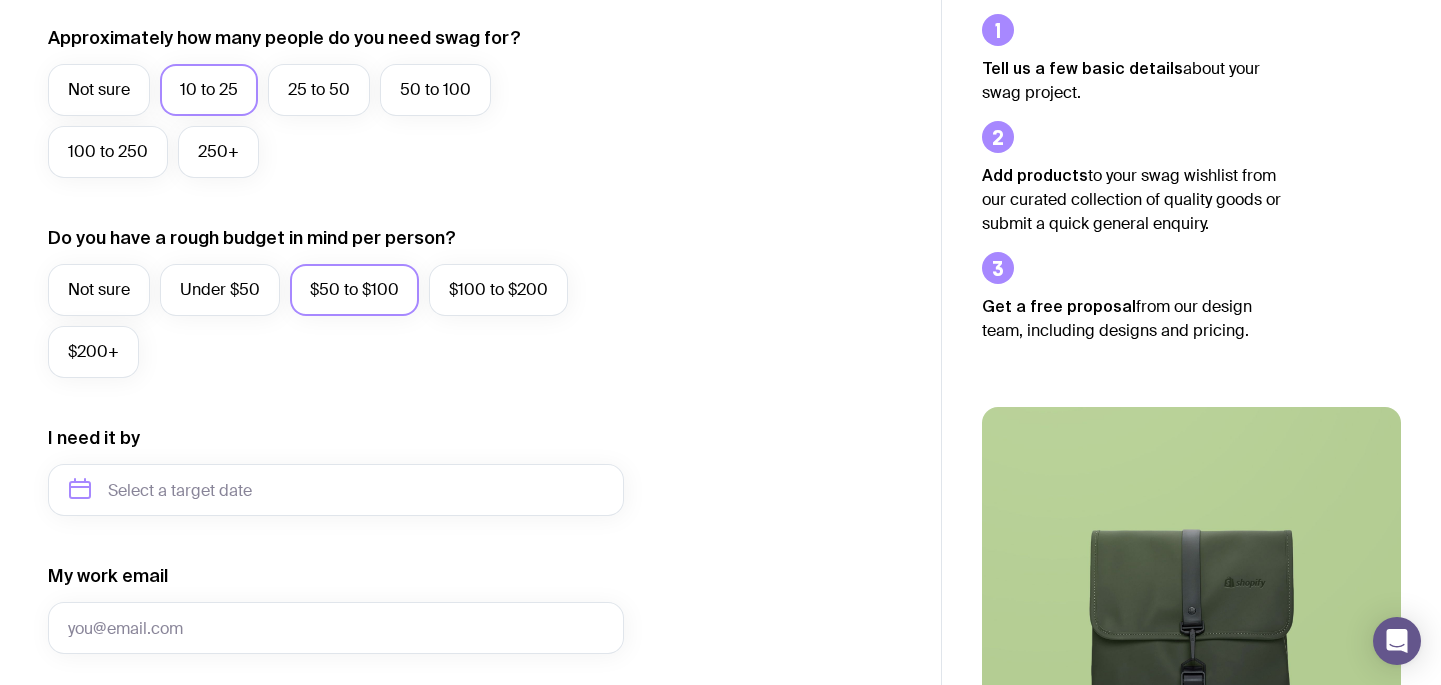 scroll, scrollTop: 613, scrollLeft: 0, axis: vertical 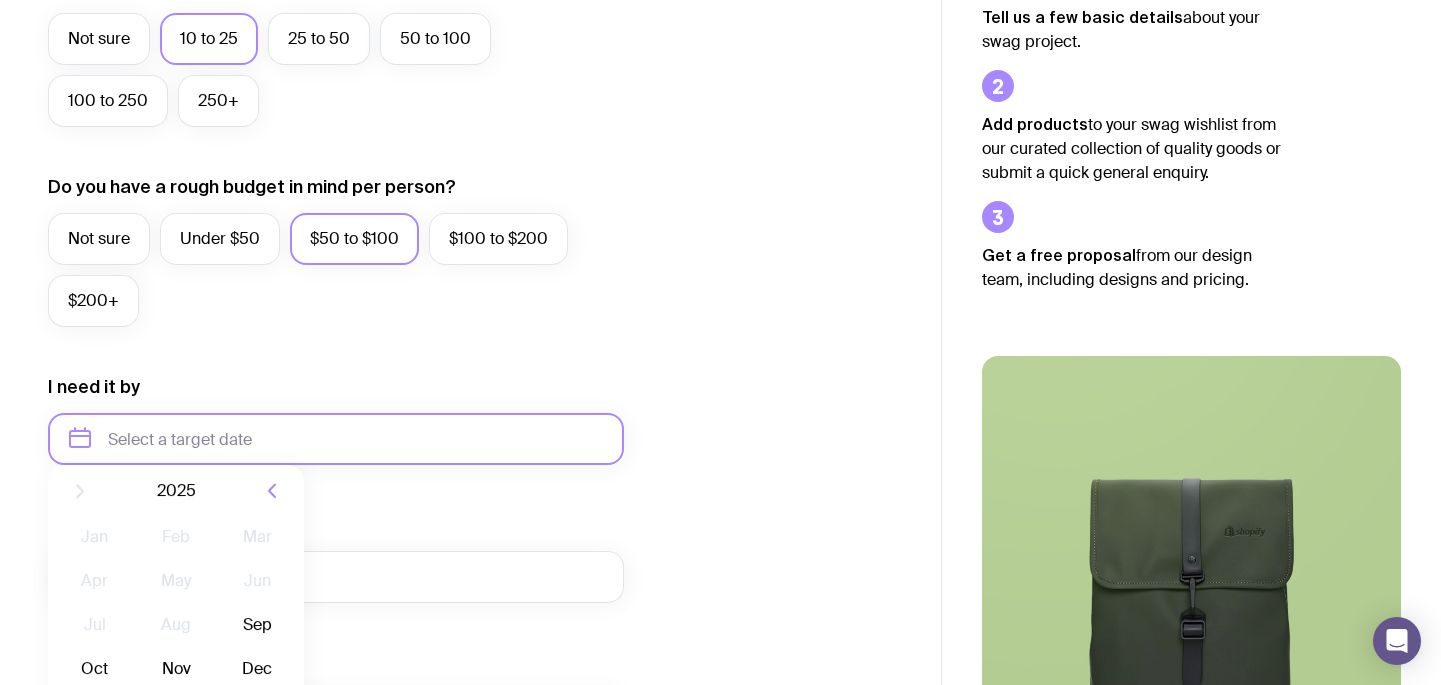 click at bounding box center [336, 439] 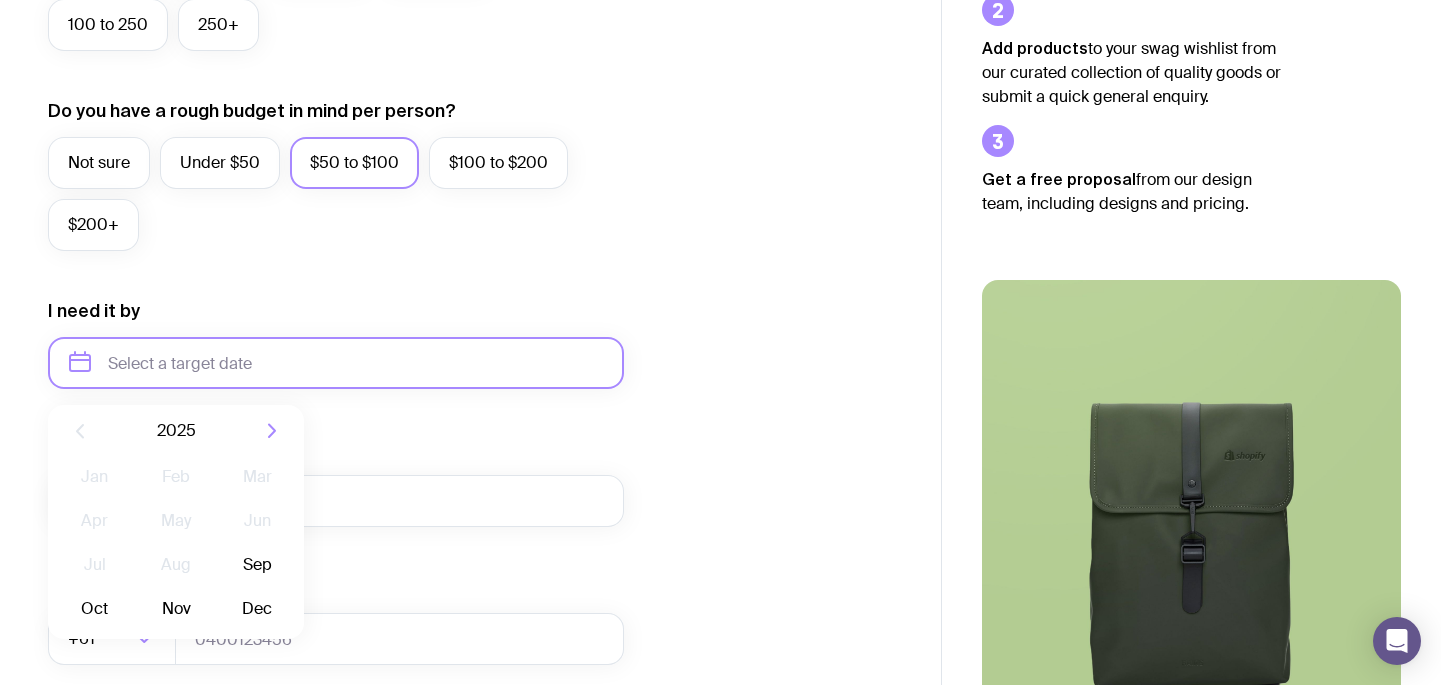 scroll, scrollTop: 695, scrollLeft: 0, axis: vertical 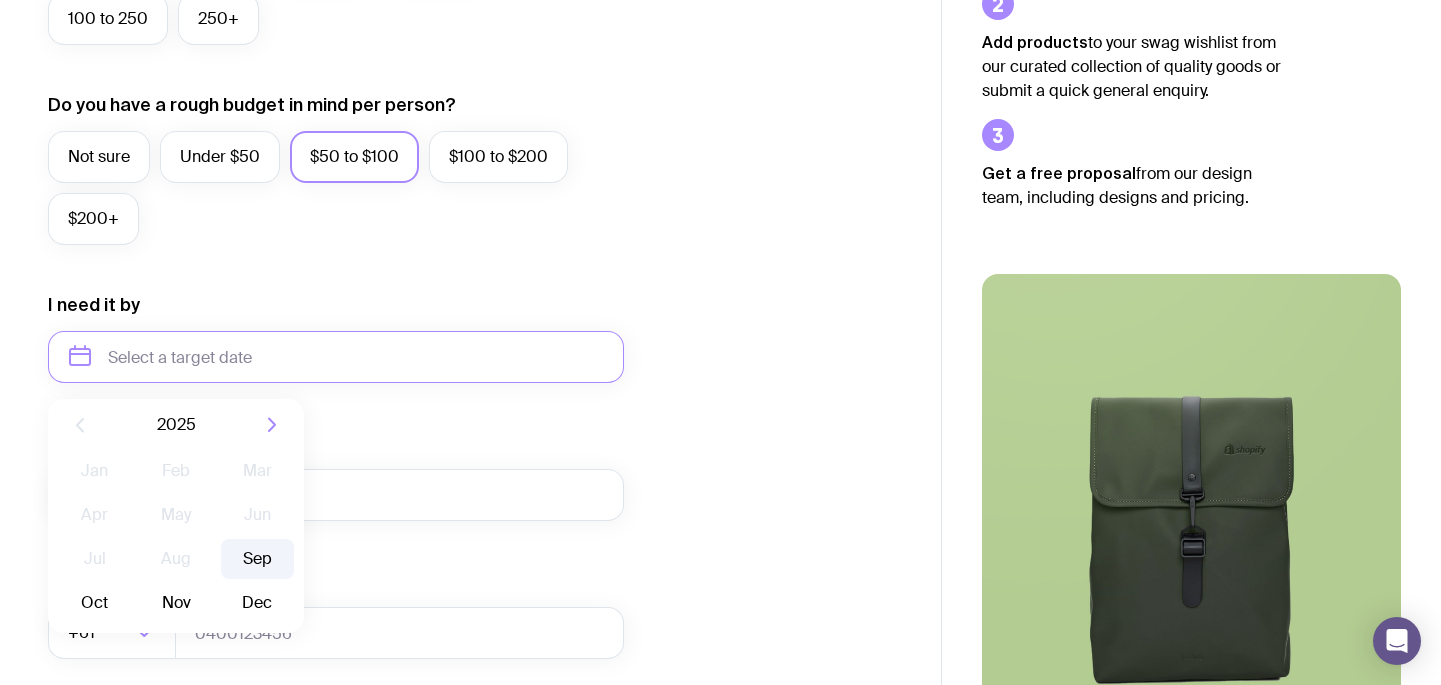 click on "Sep" 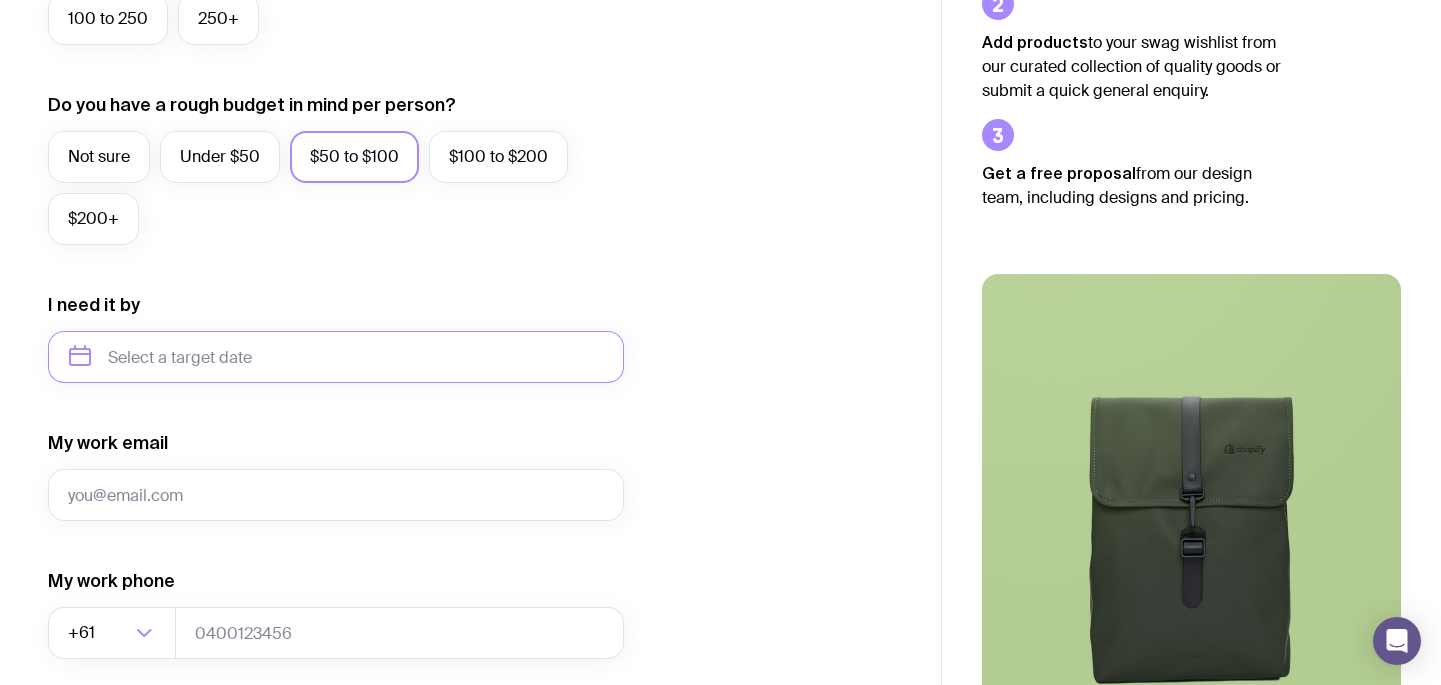 type on "September 2025" 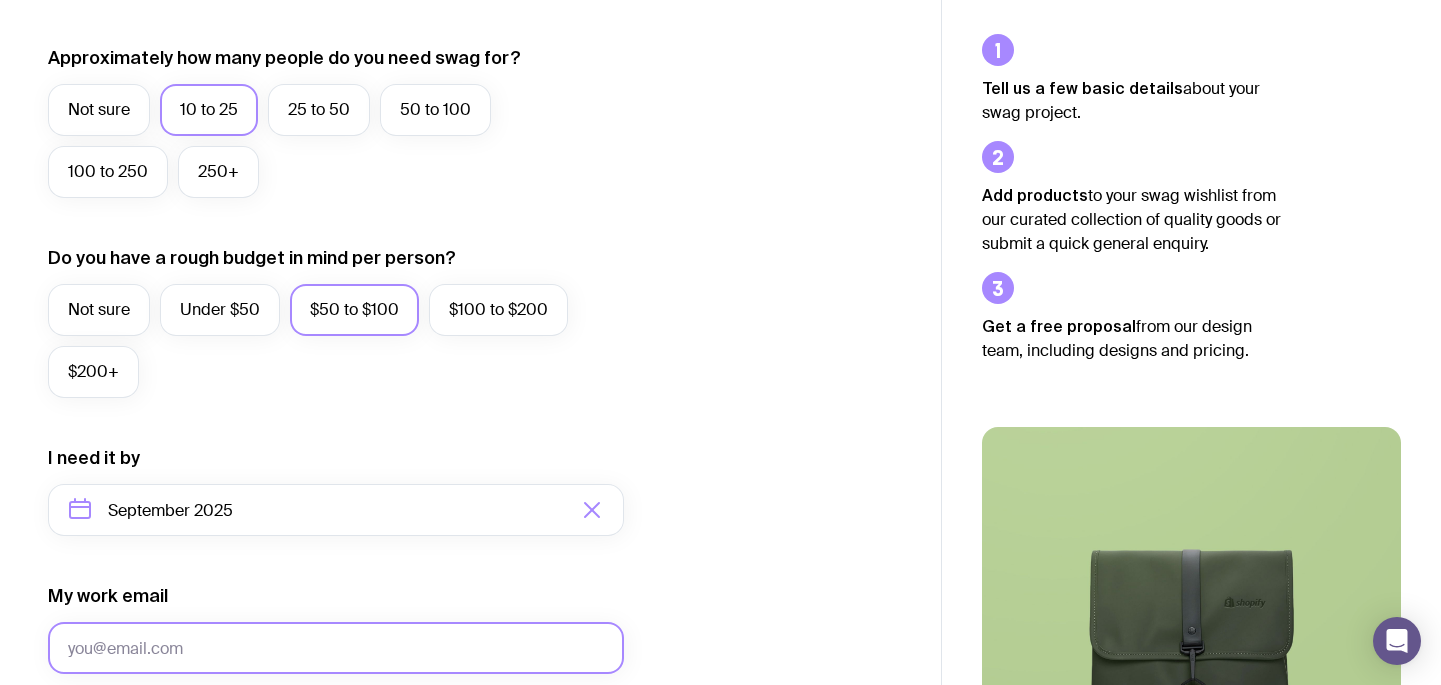 scroll, scrollTop: 623, scrollLeft: 0, axis: vertical 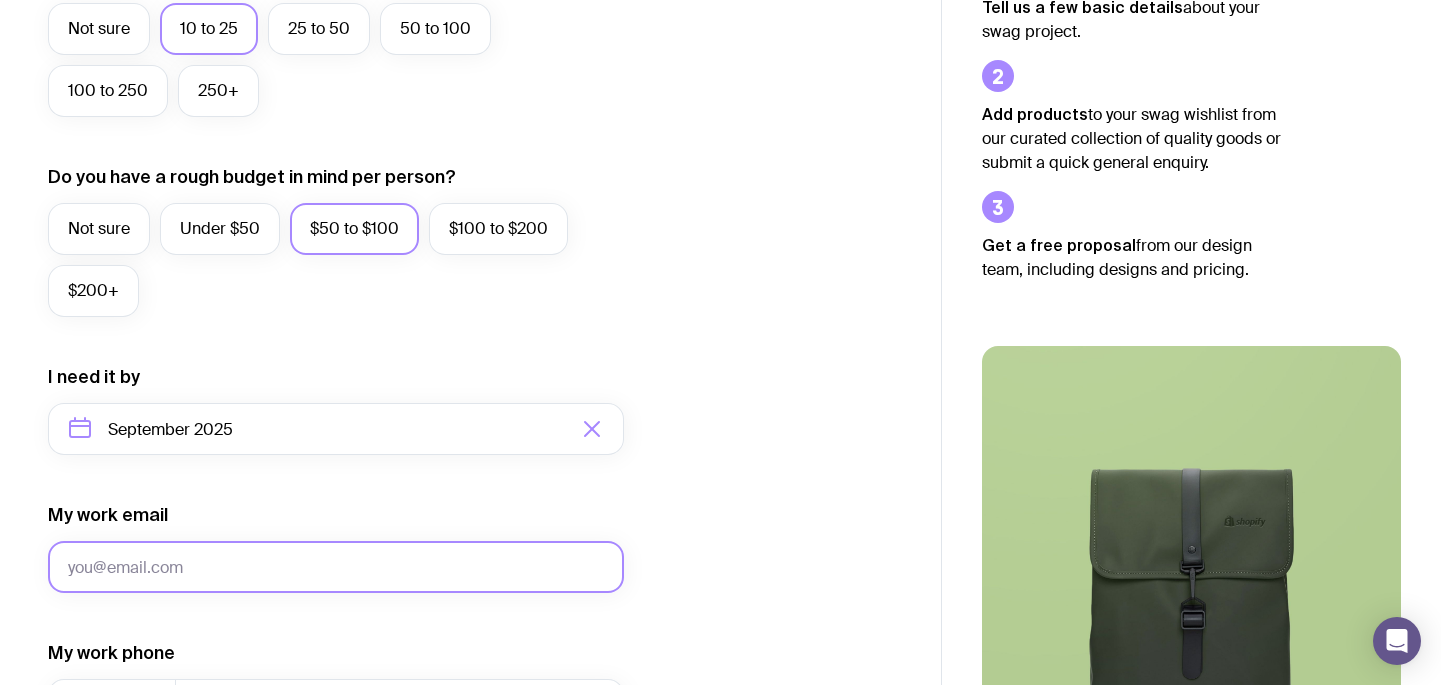 click on "My work email" at bounding box center [336, 567] 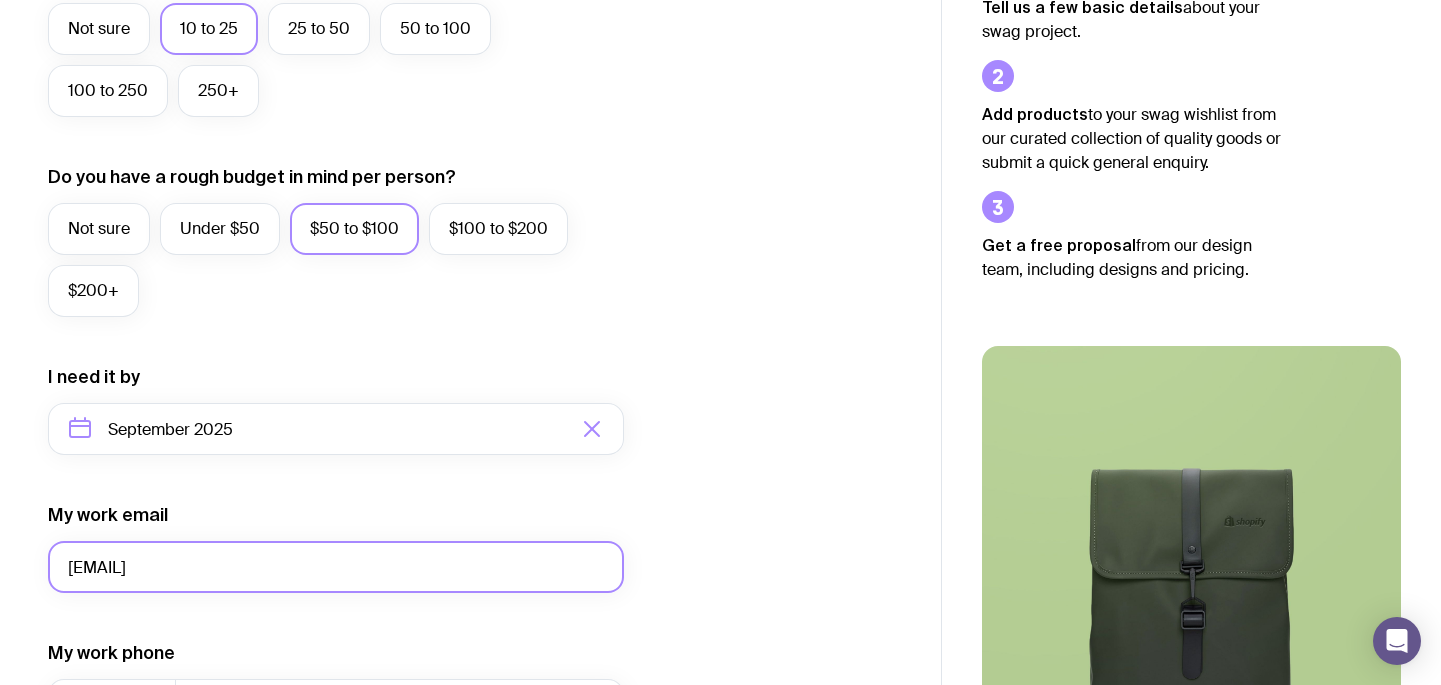 type on "[EMAIL]" 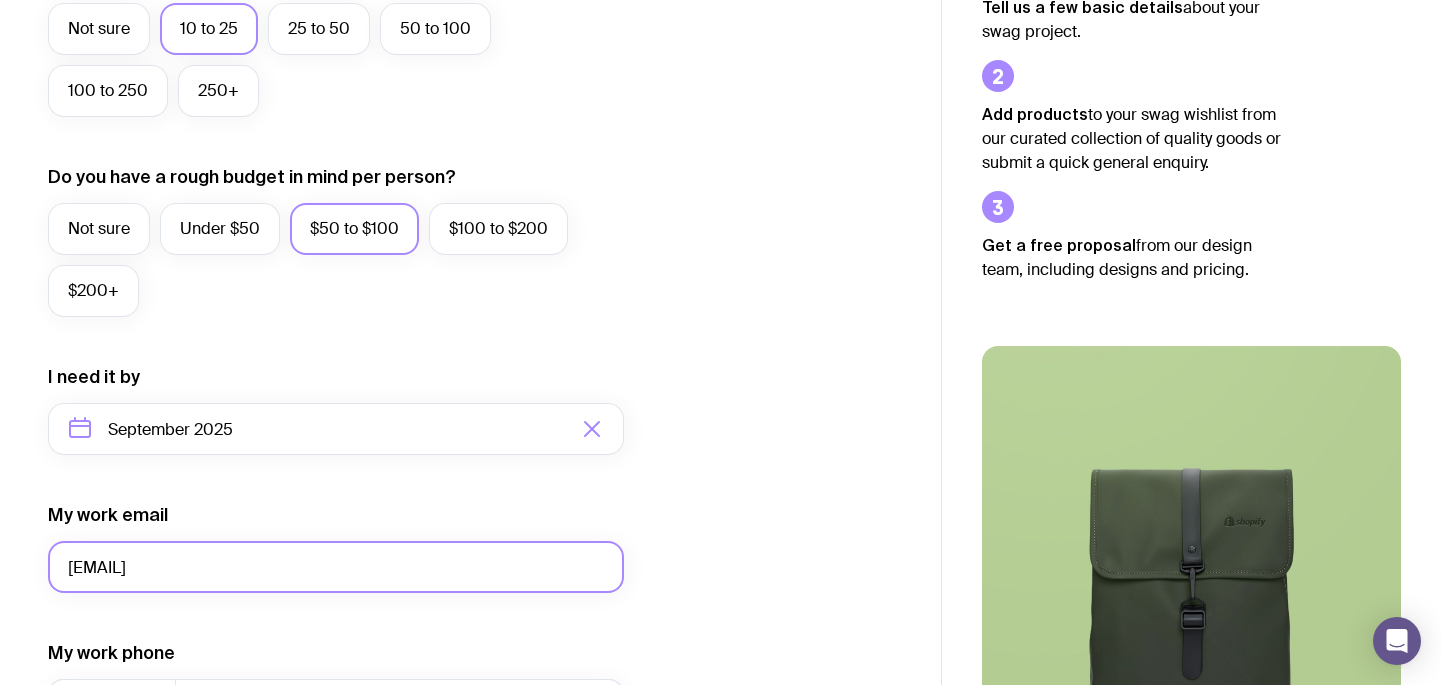 scroll, scrollTop: 669, scrollLeft: 0, axis: vertical 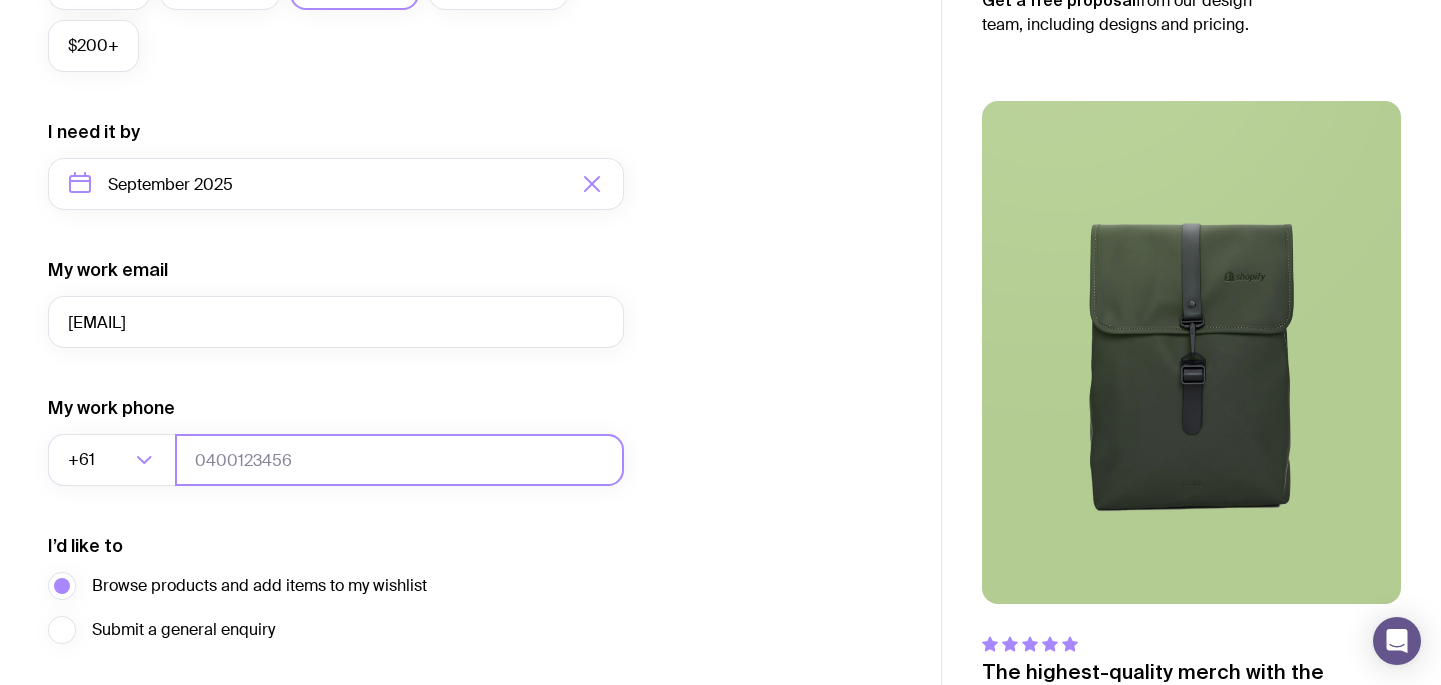 click at bounding box center [399, 460] 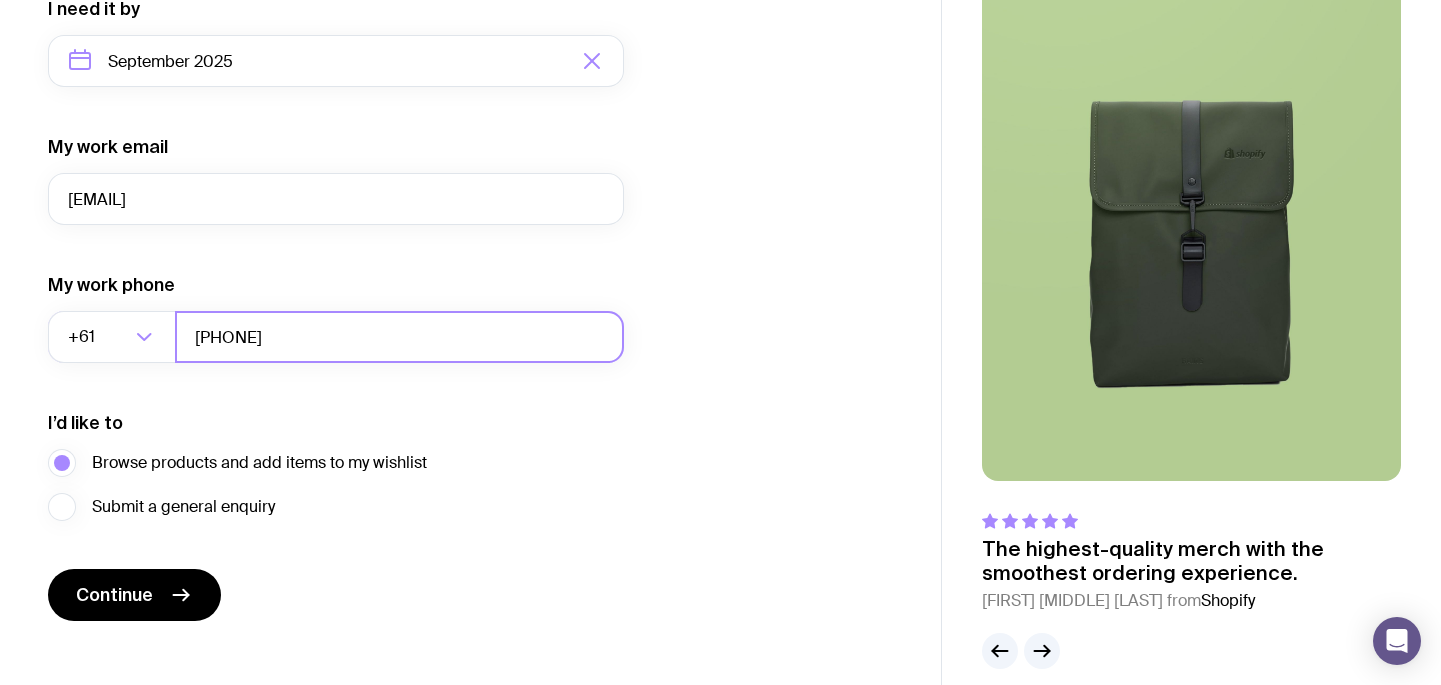 scroll, scrollTop: 1015, scrollLeft: 0, axis: vertical 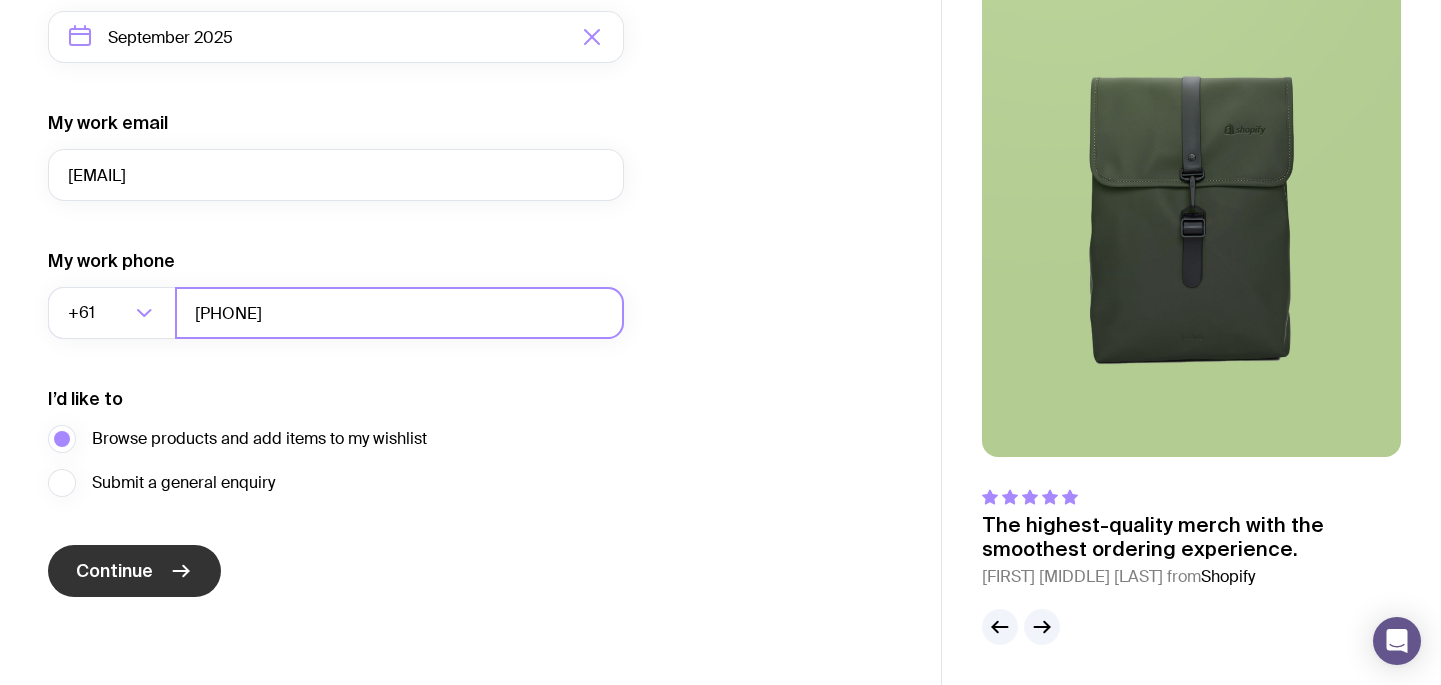 type on "[PHONE]" 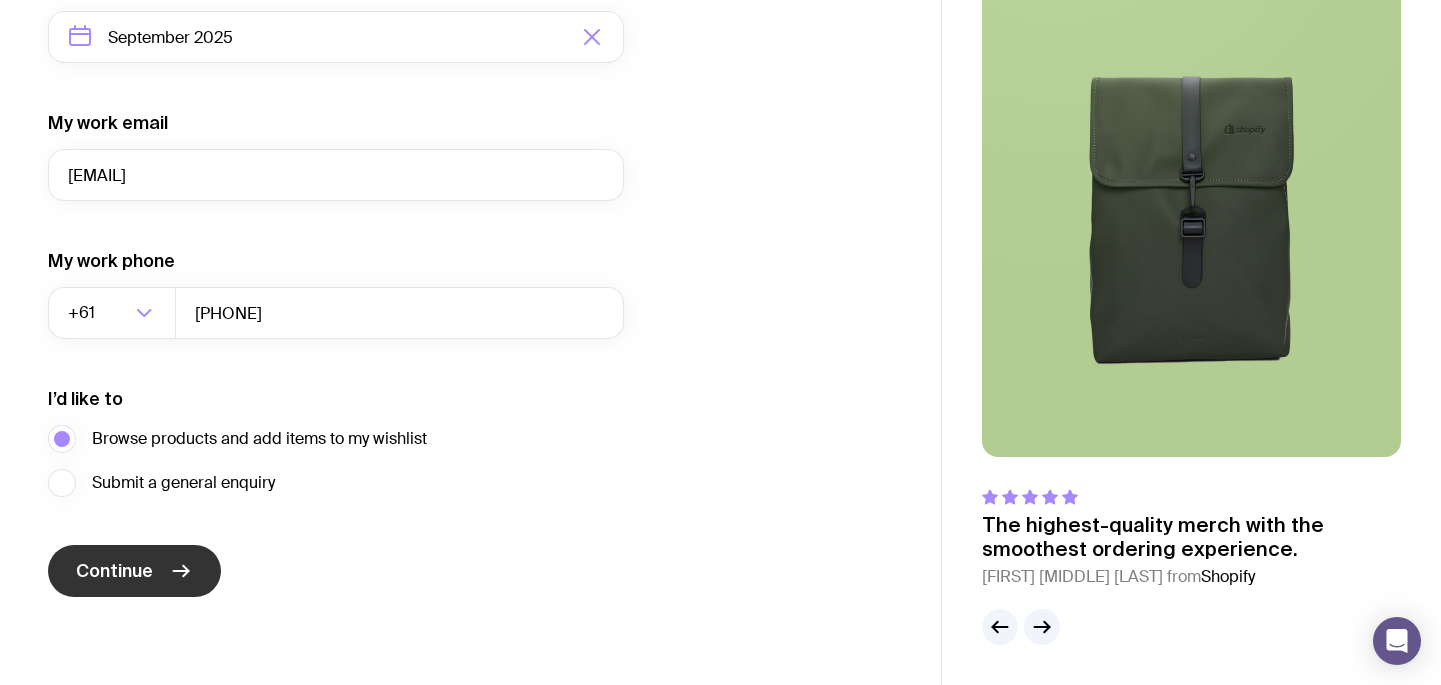 click on "Continue" at bounding box center (114, 571) 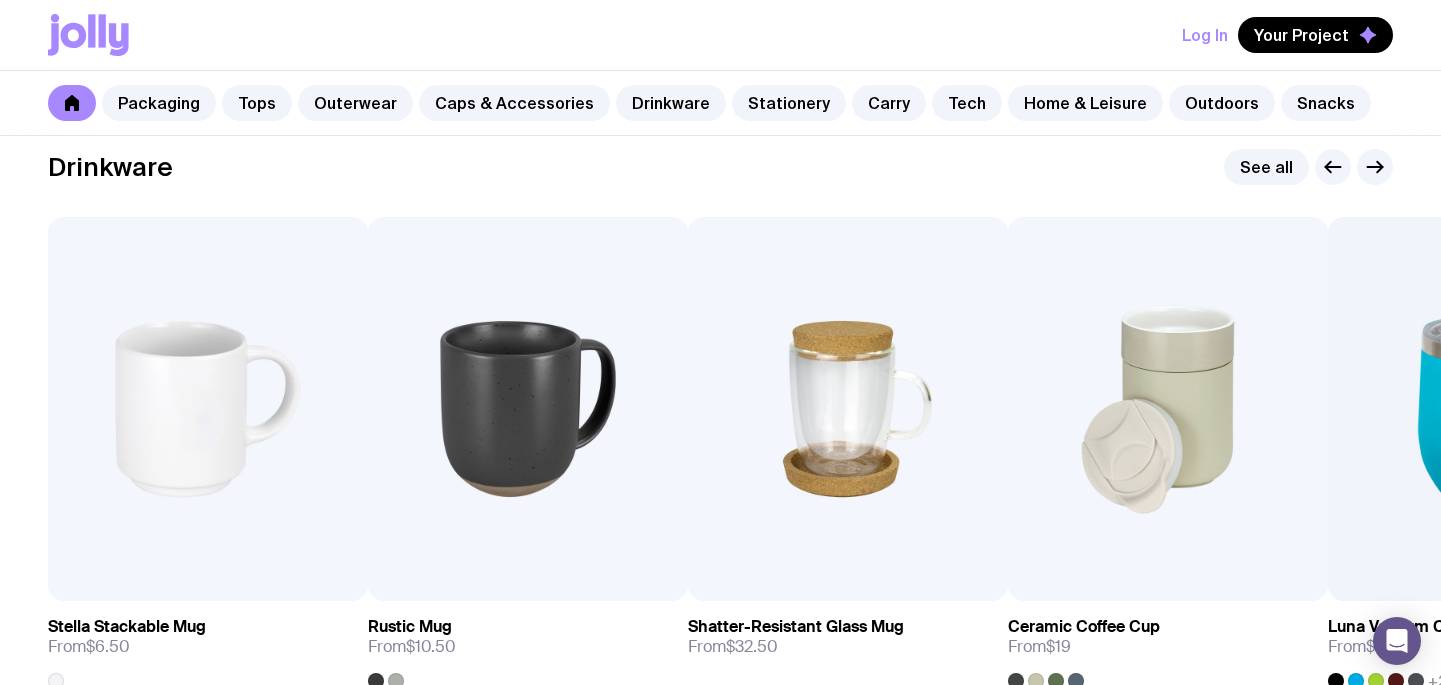 scroll, scrollTop: 2931, scrollLeft: 0, axis: vertical 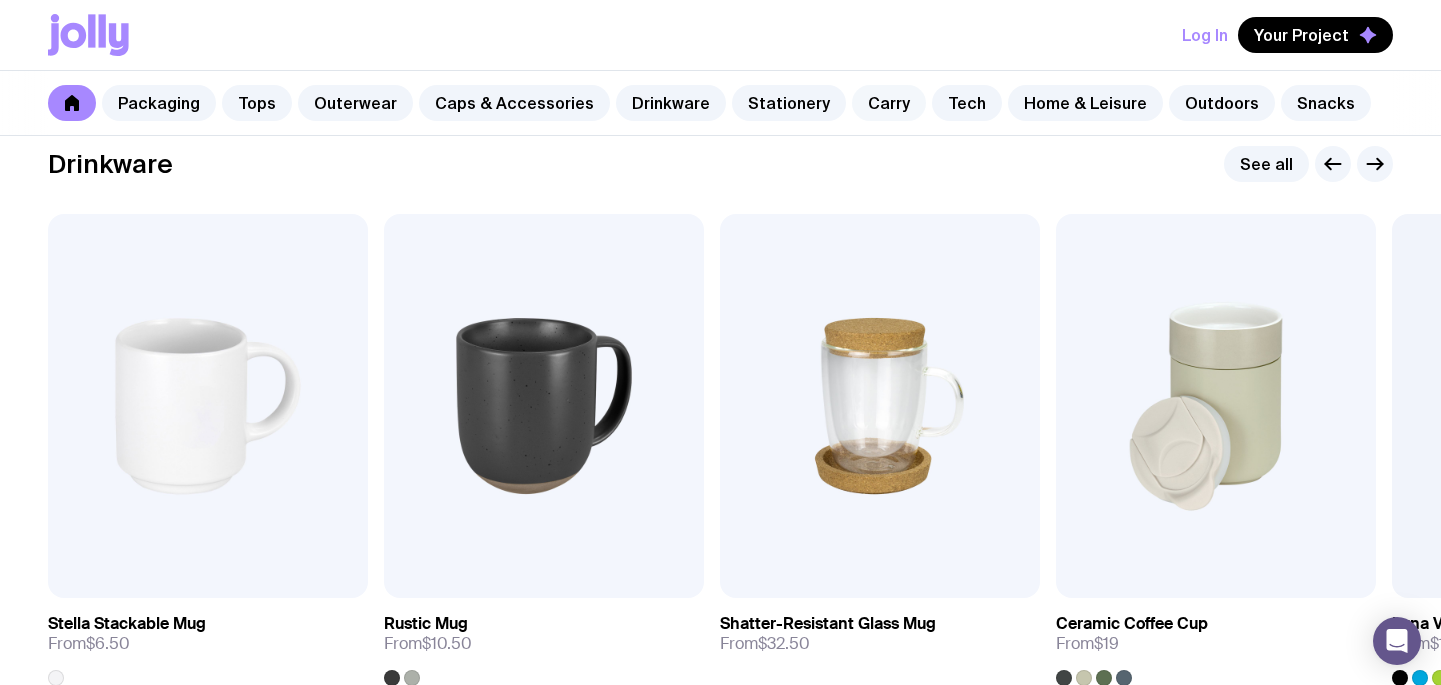 click on "Carry" 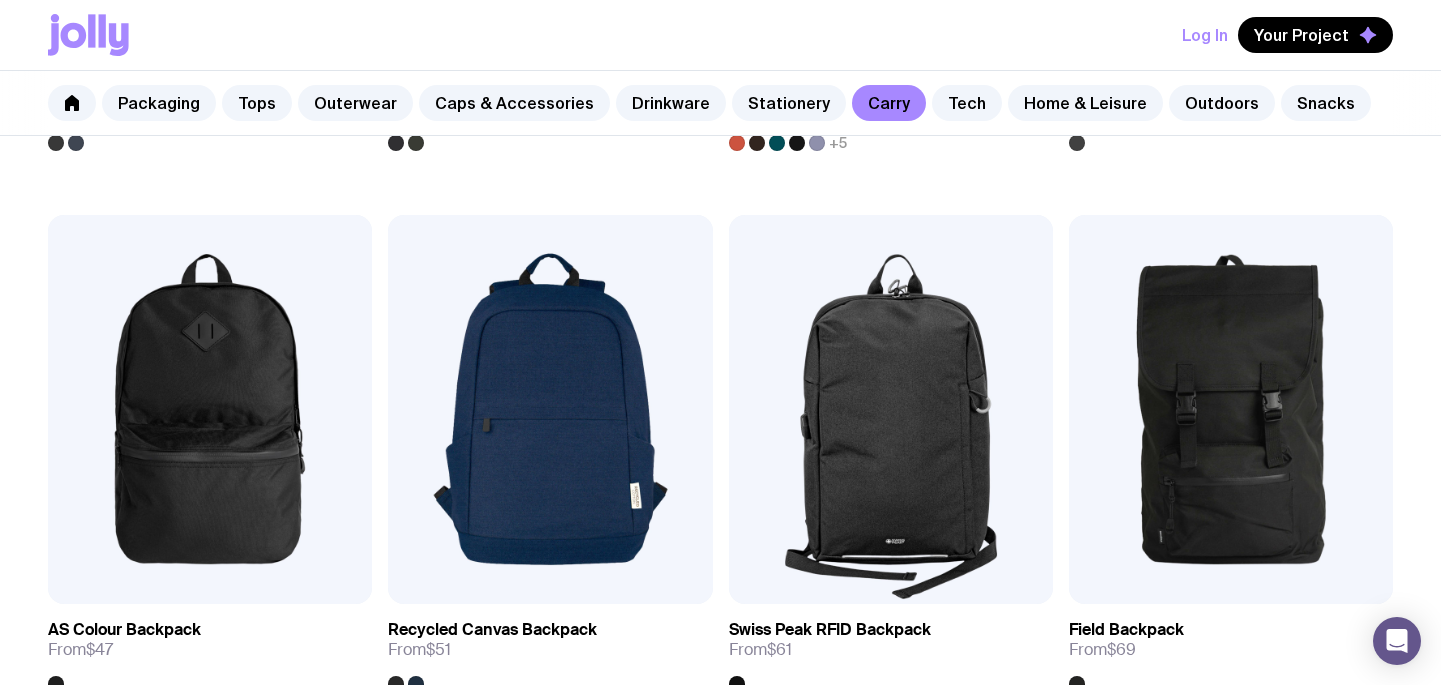 scroll, scrollTop: 1395, scrollLeft: 0, axis: vertical 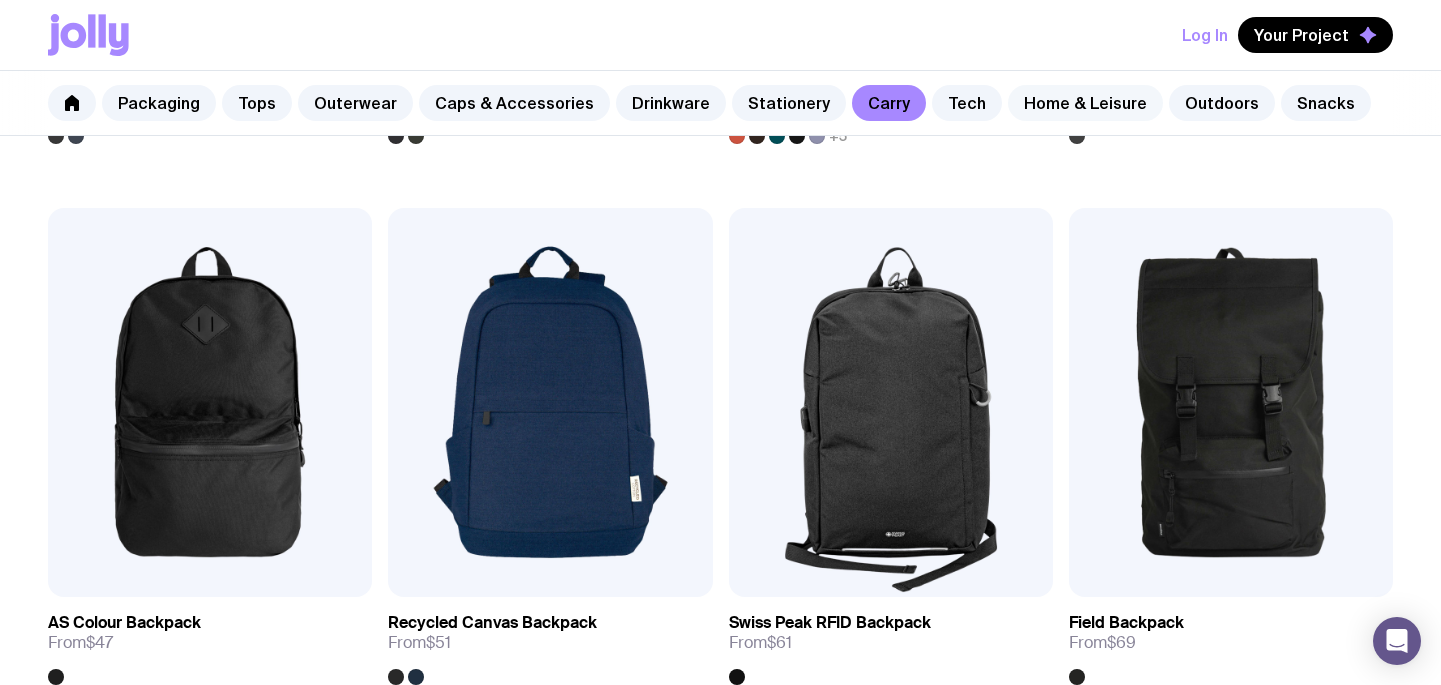 click on "Home & Leisure" 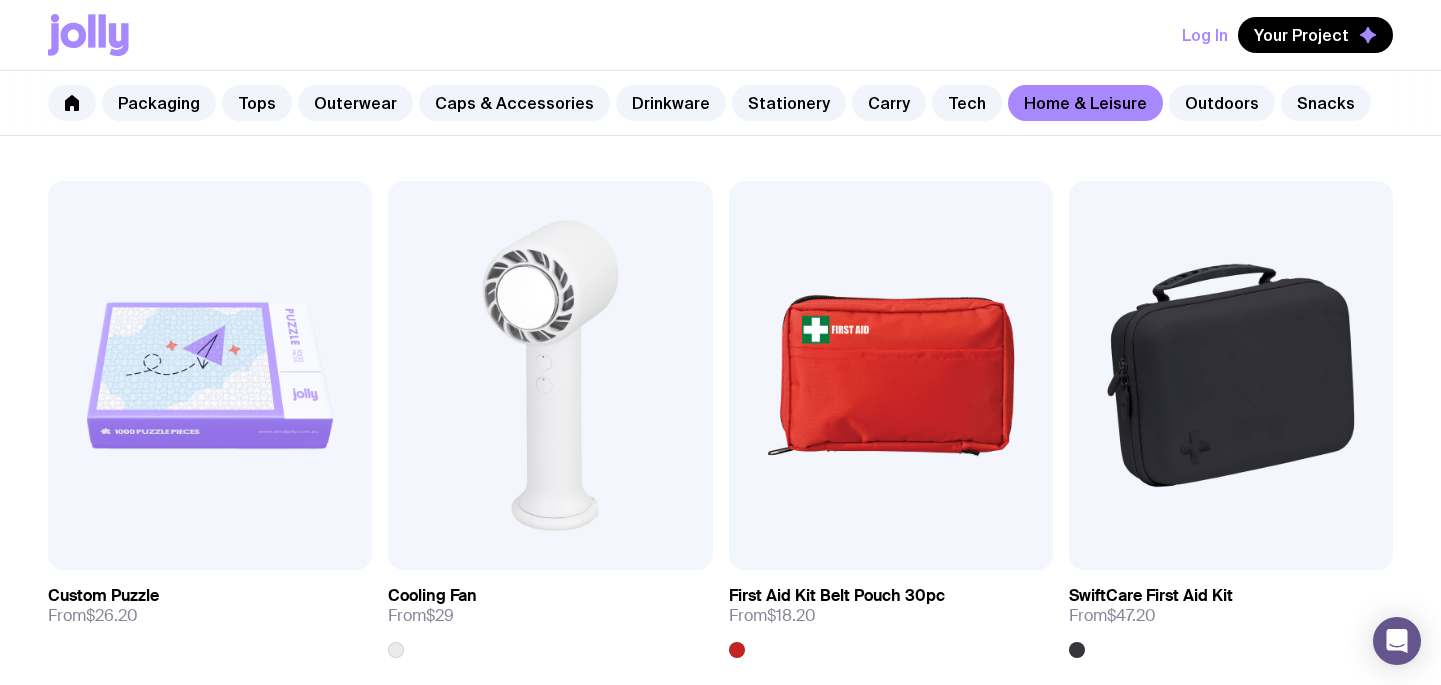 scroll, scrollTop: 4441, scrollLeft: 0, axis: vertical 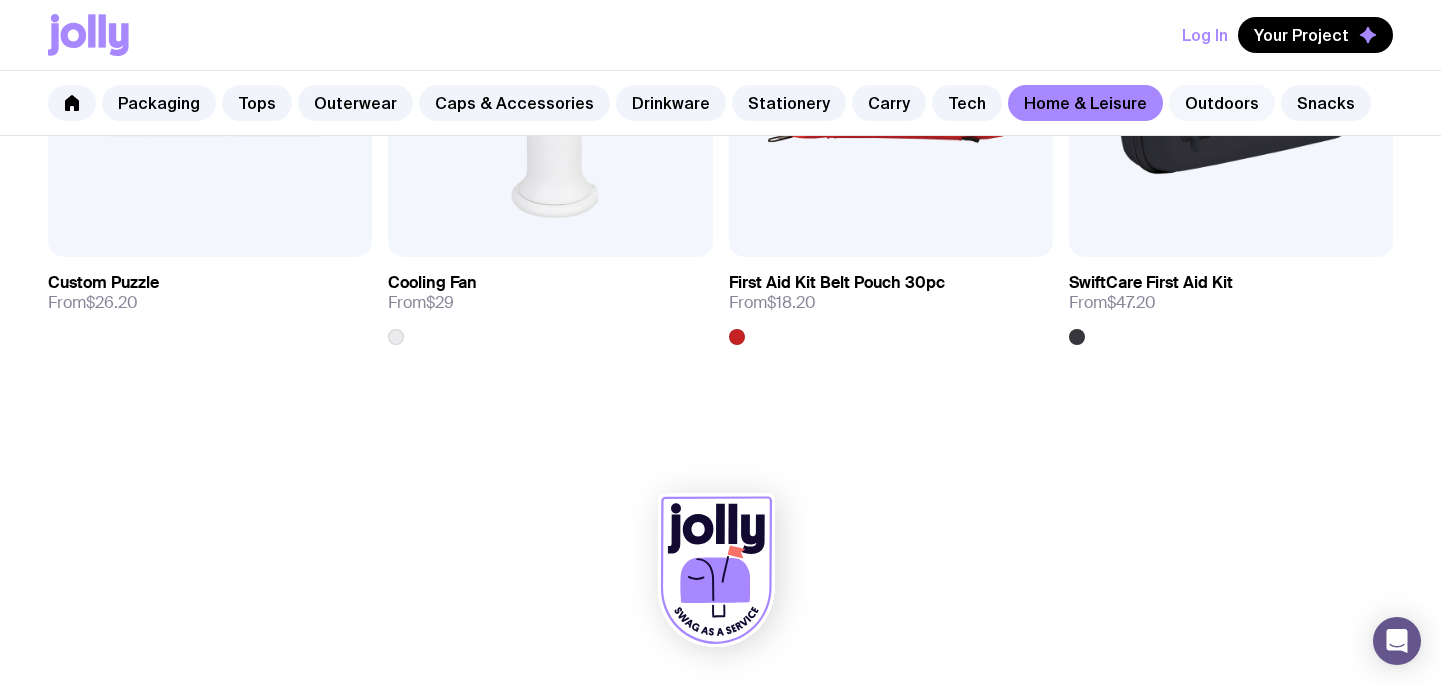 click on "Outdoors" 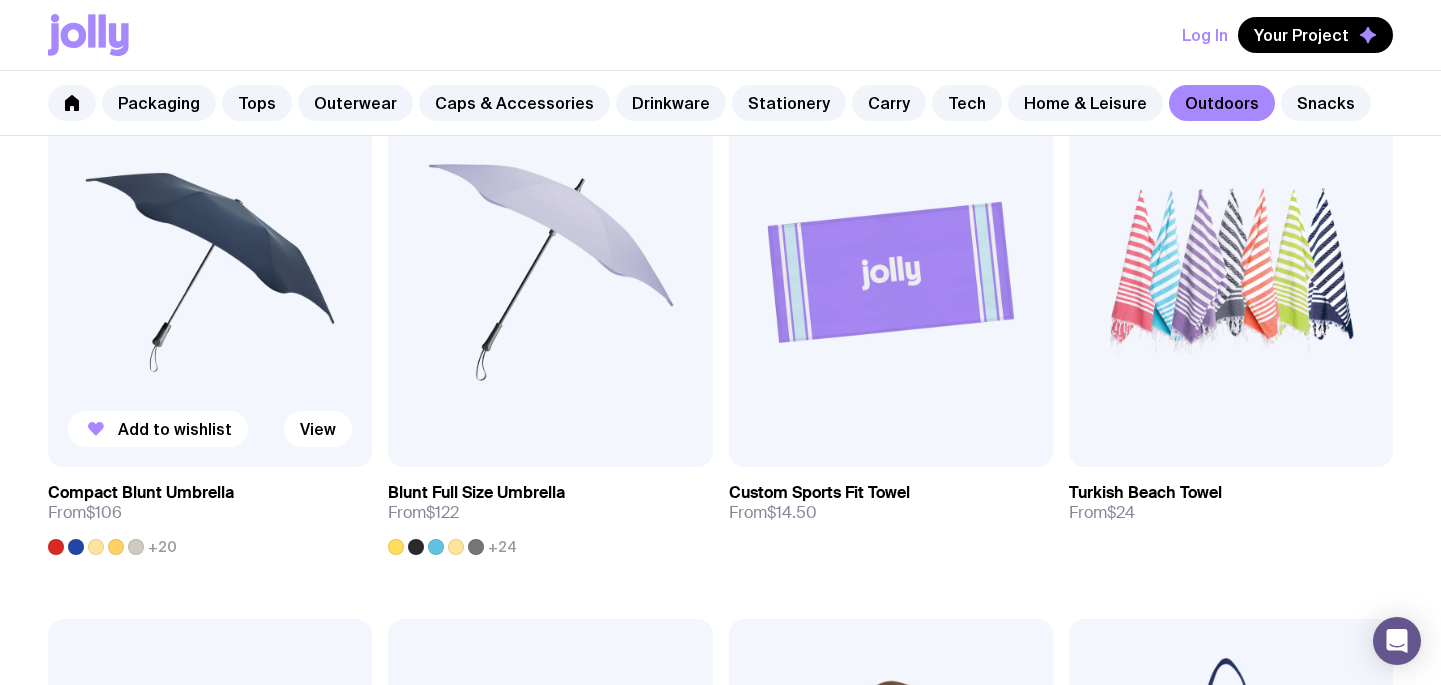 scroll, scrollTop: 981, scrollLeft: 0, axis: vertical 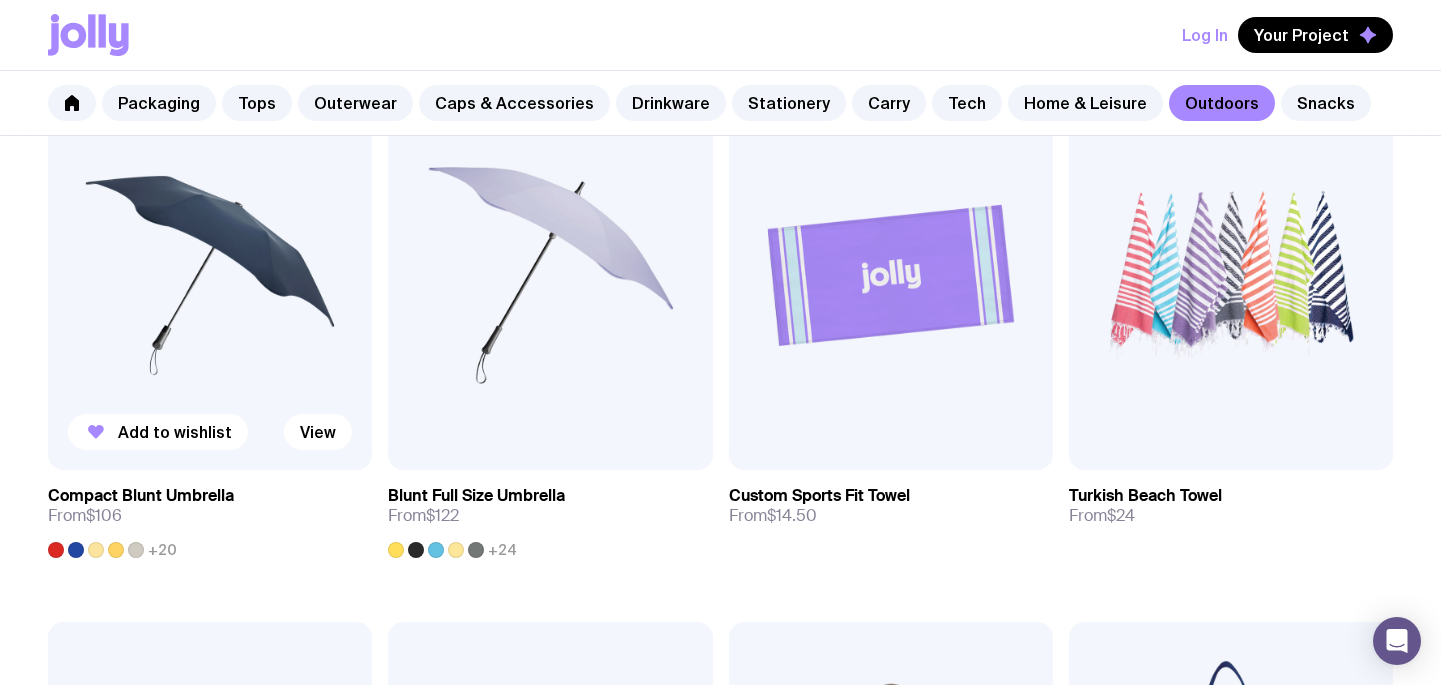 click at bounding box center (210, 275) 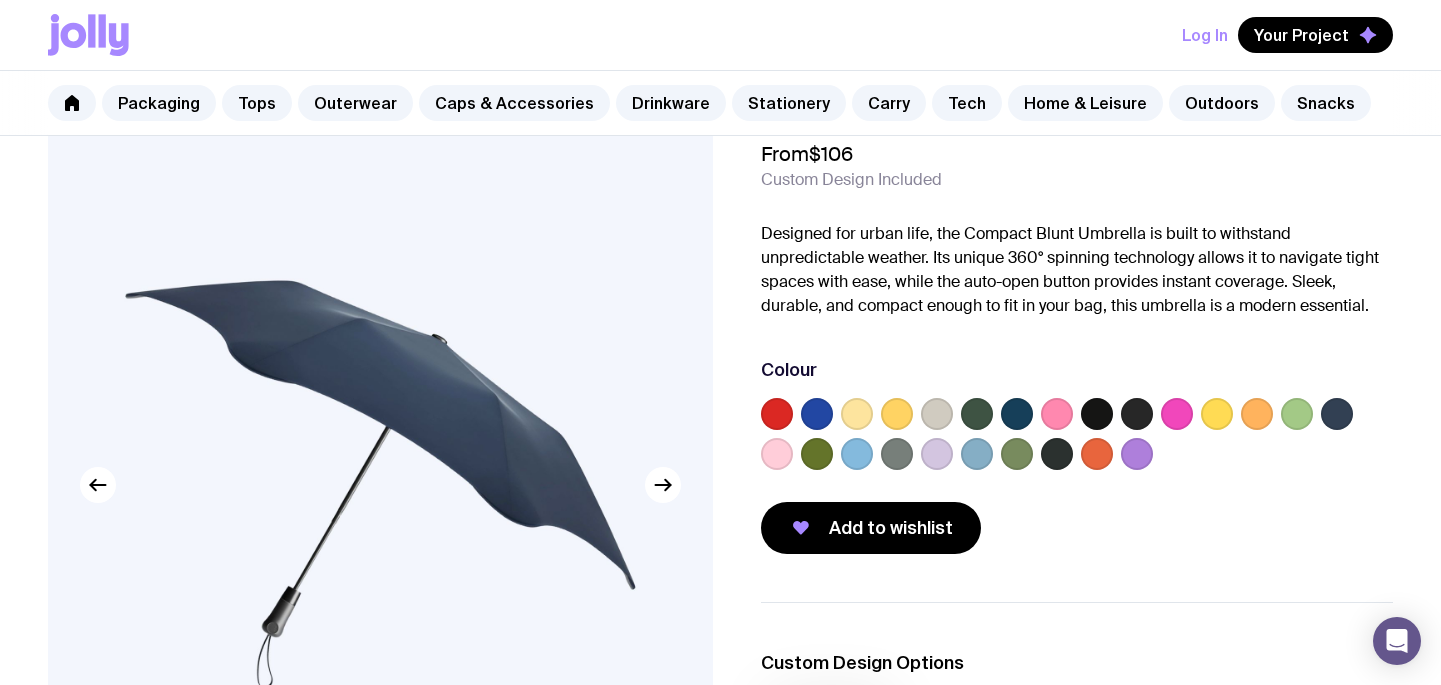 scroll, scrollTop: 24, scrollLeft: 0, axis: vertical 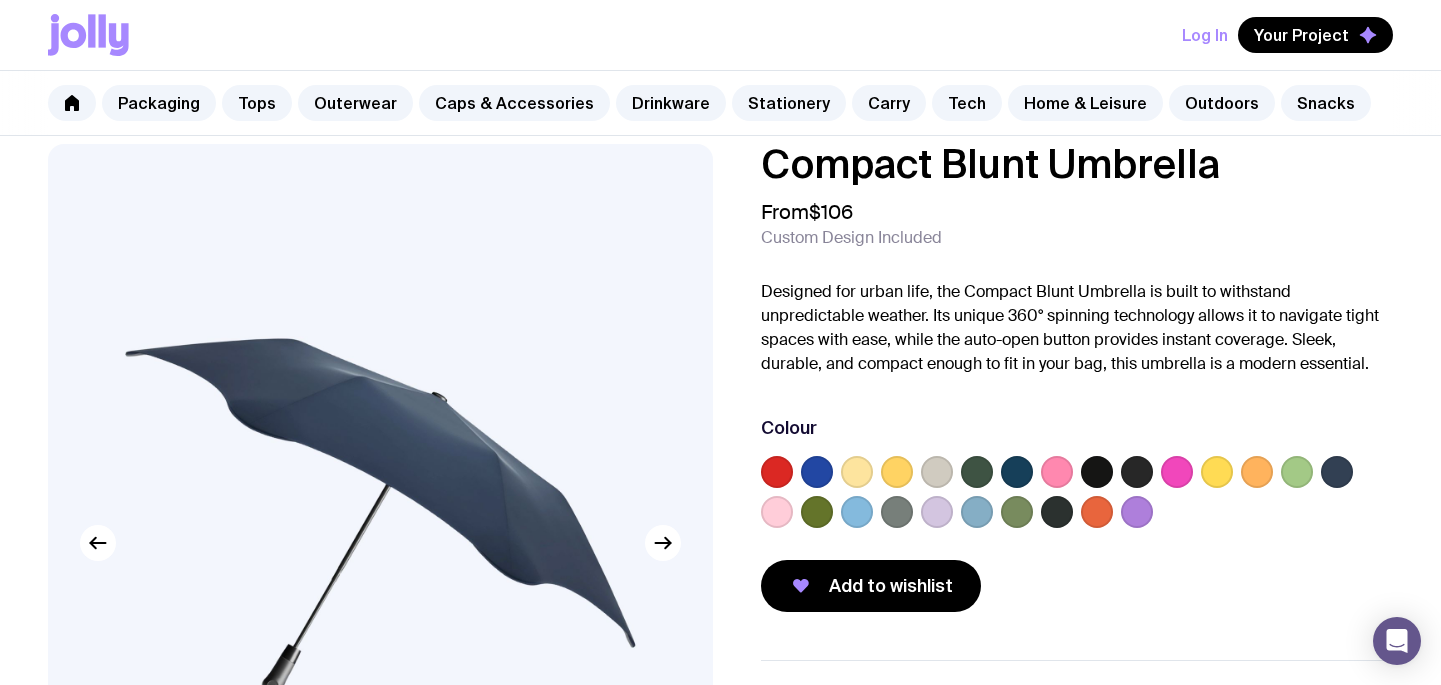 click 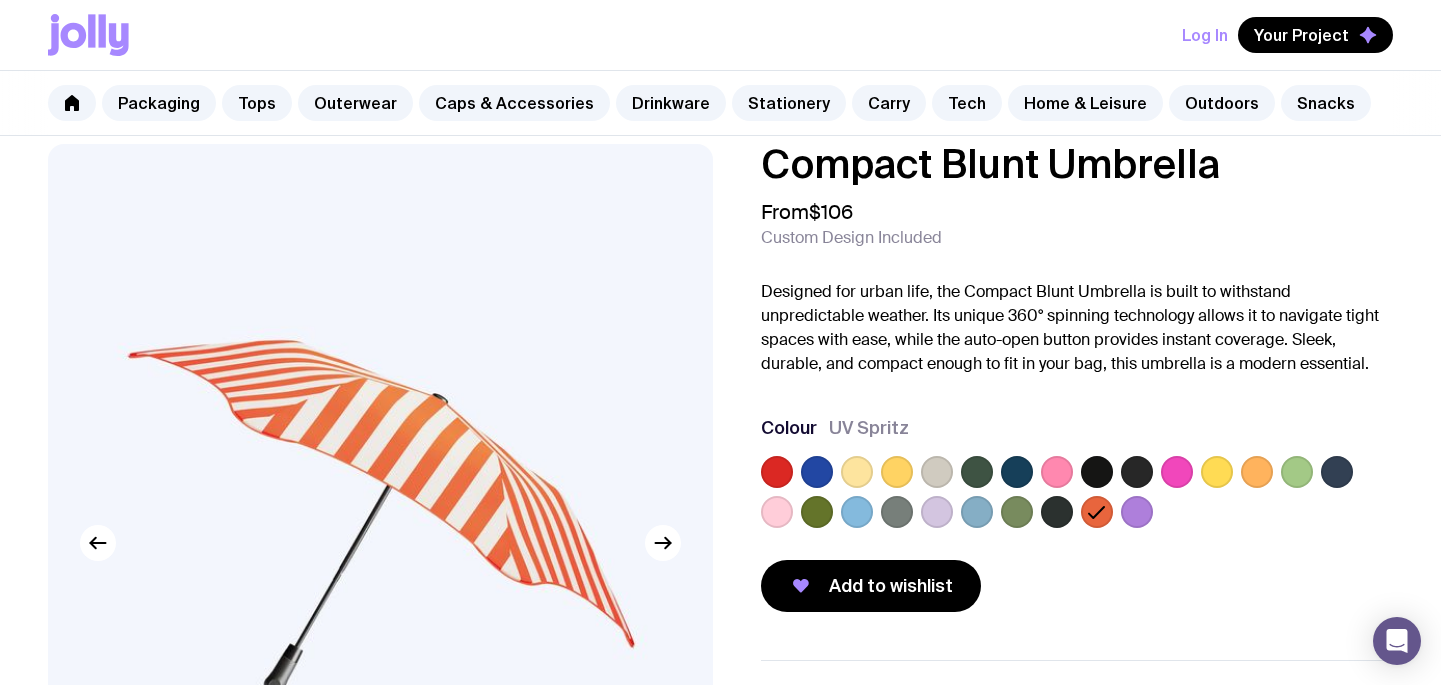 click 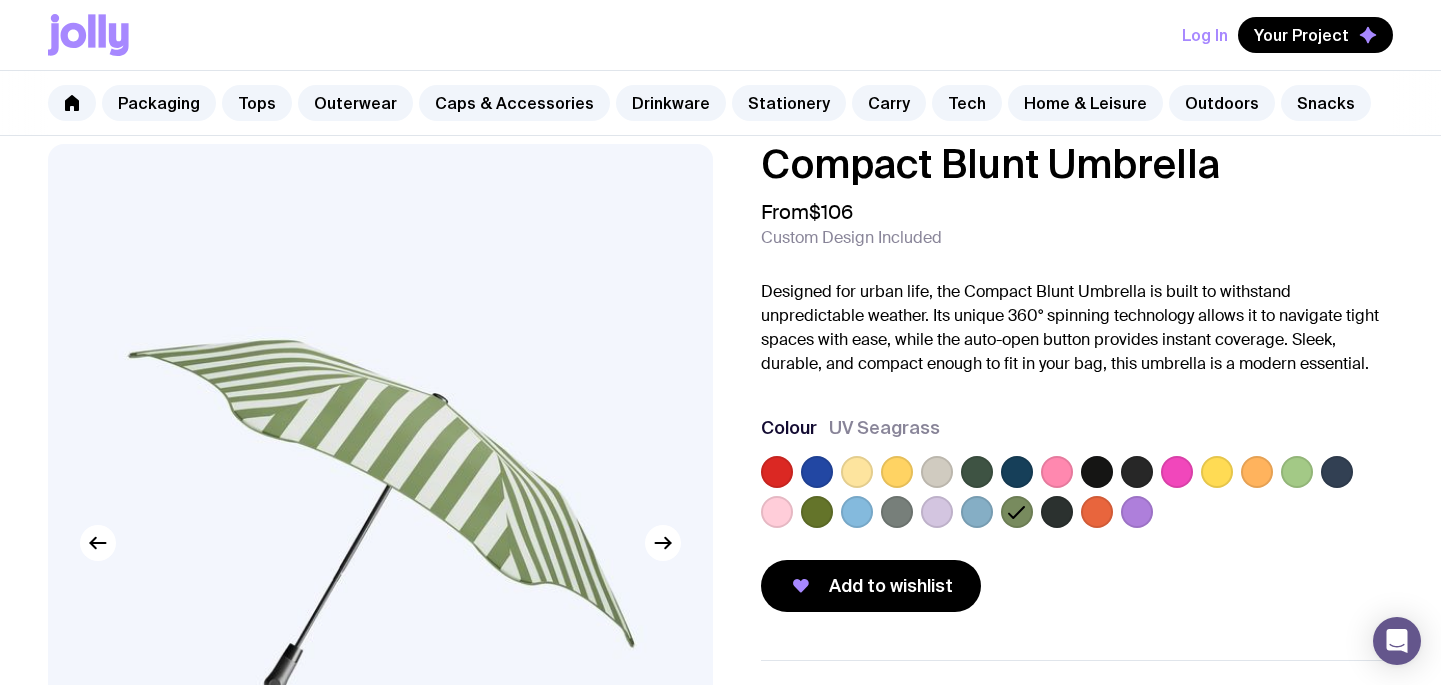 click 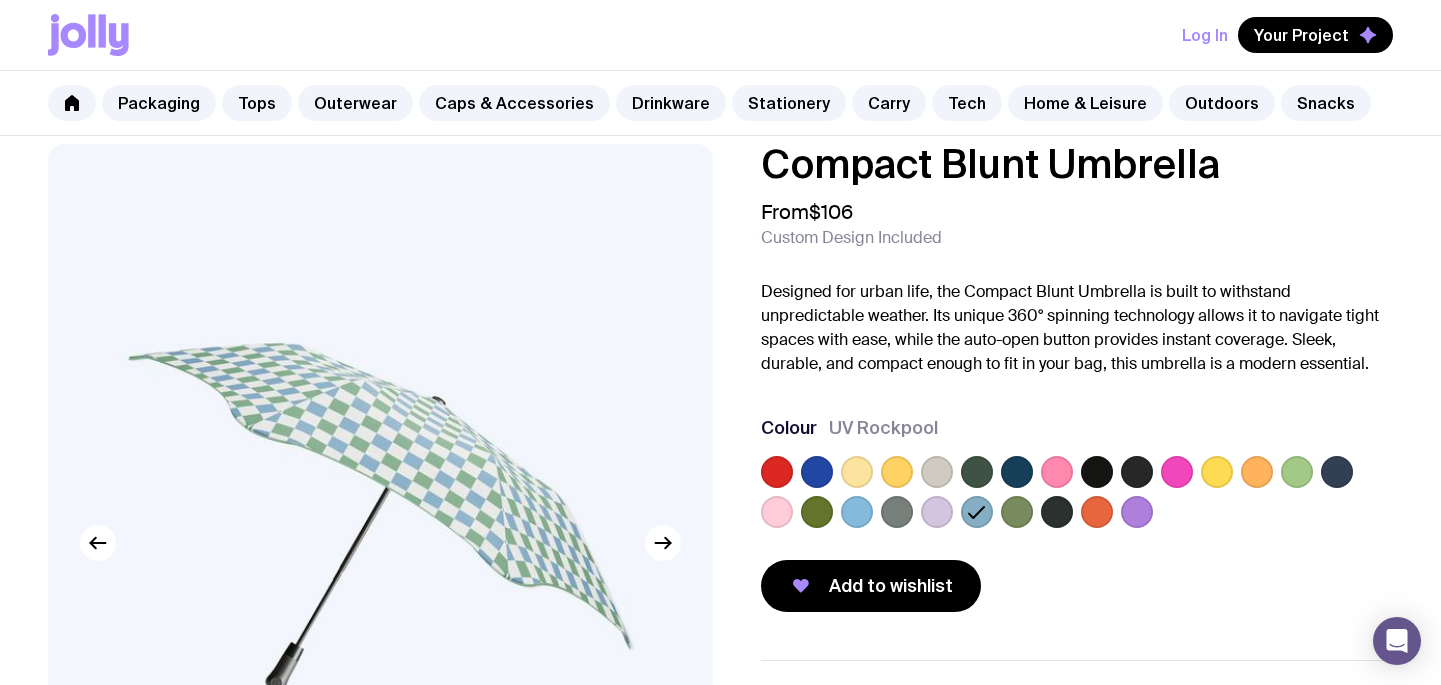 click 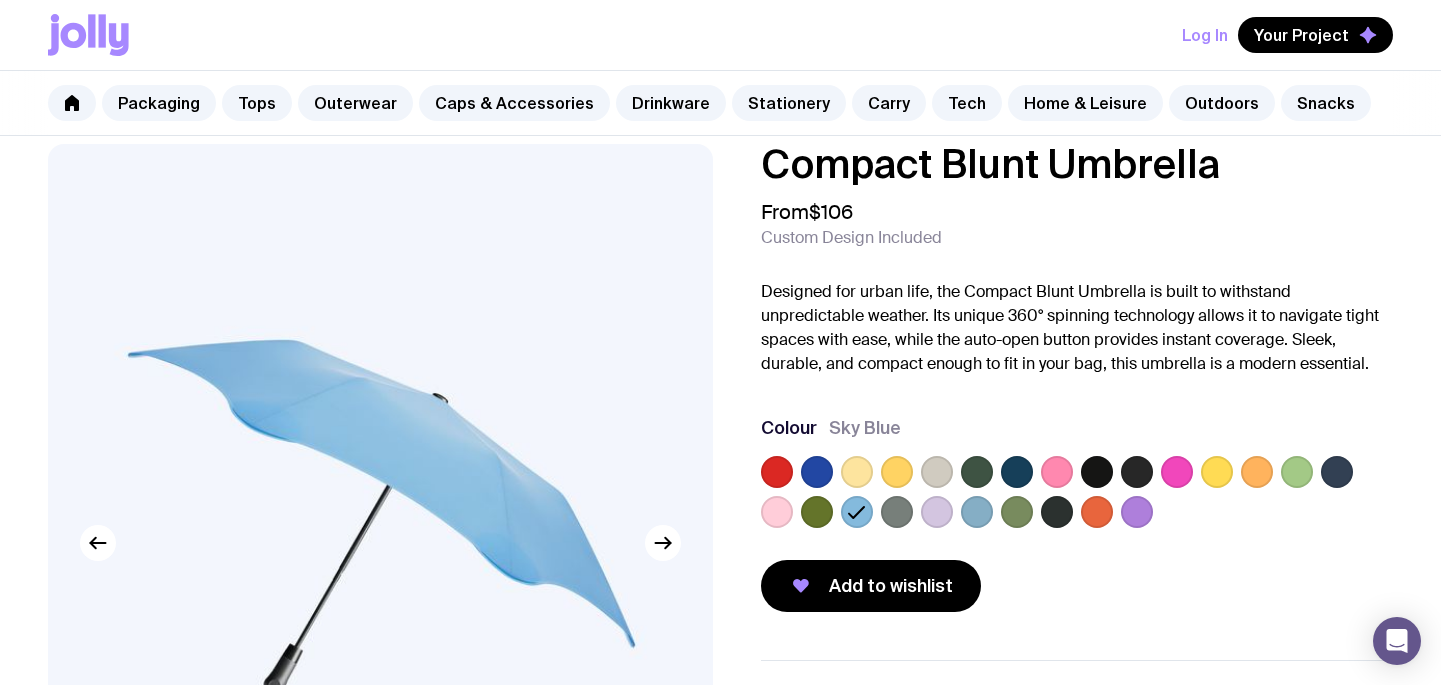 click 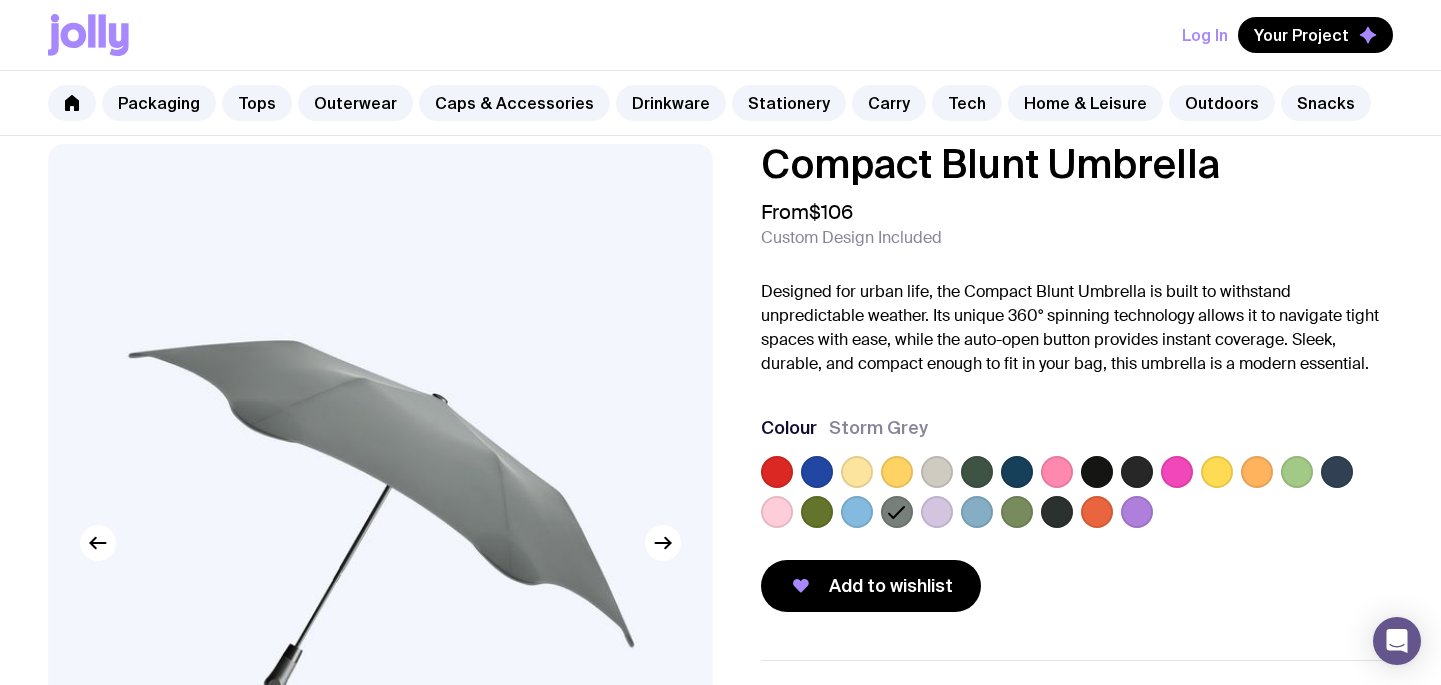 click 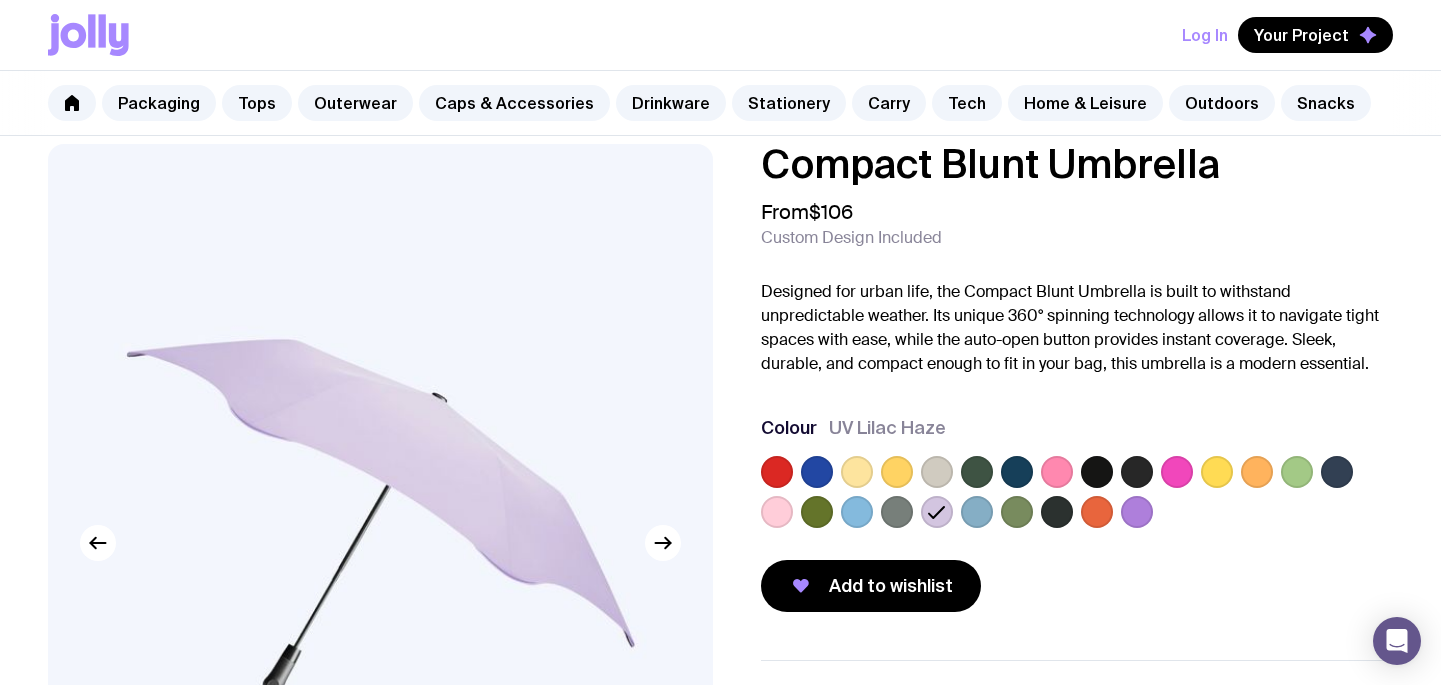 click 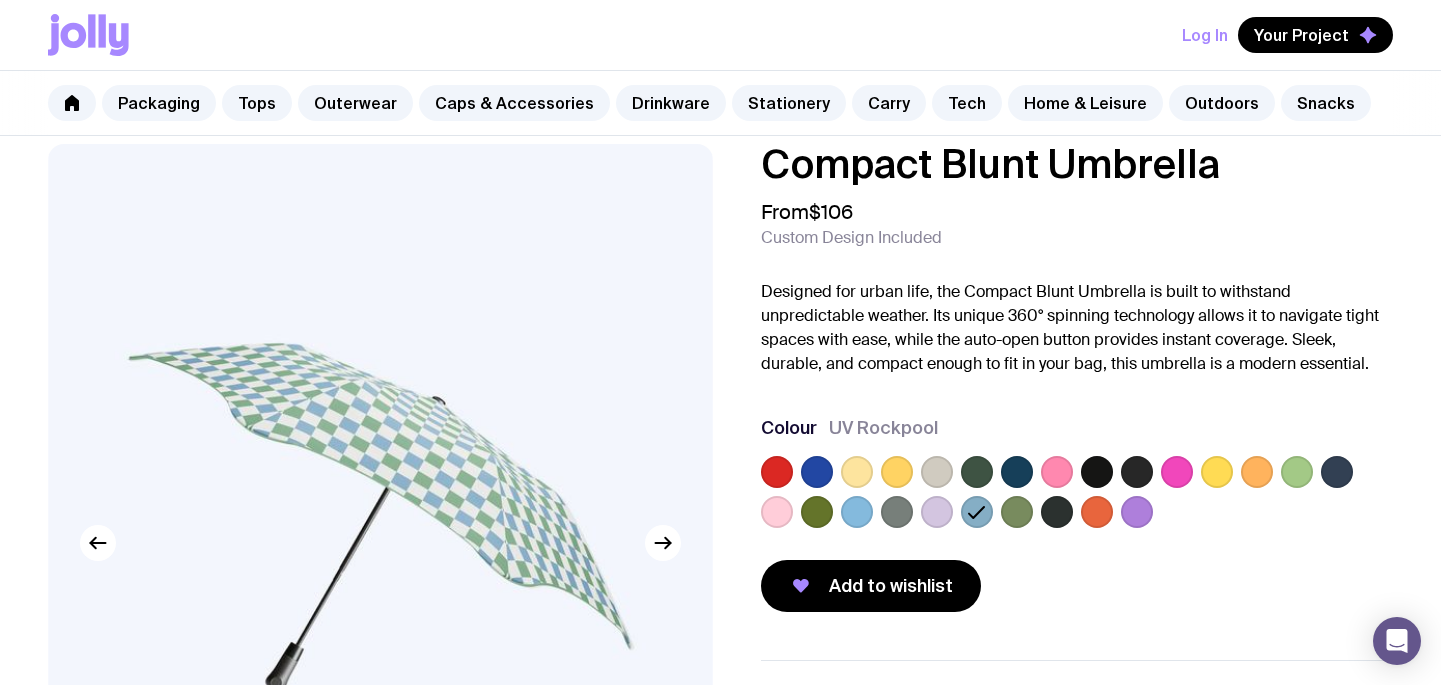 click 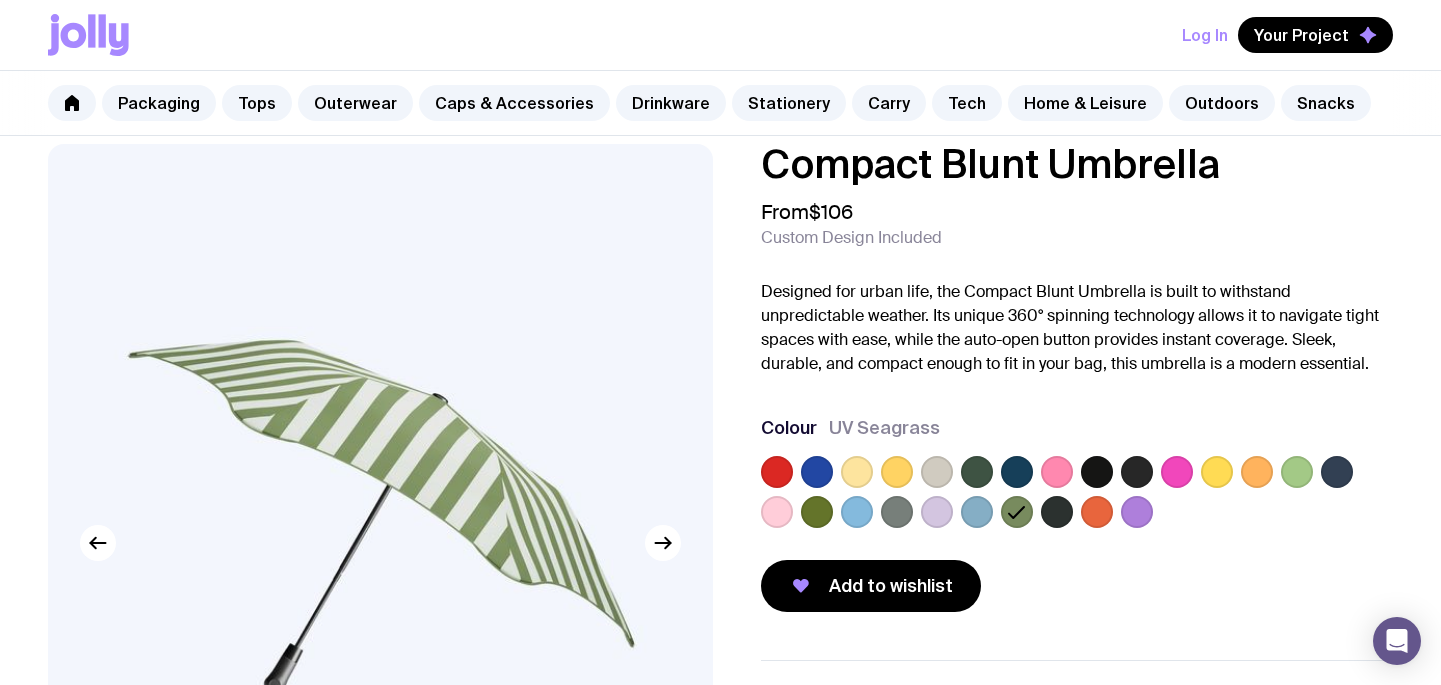 click 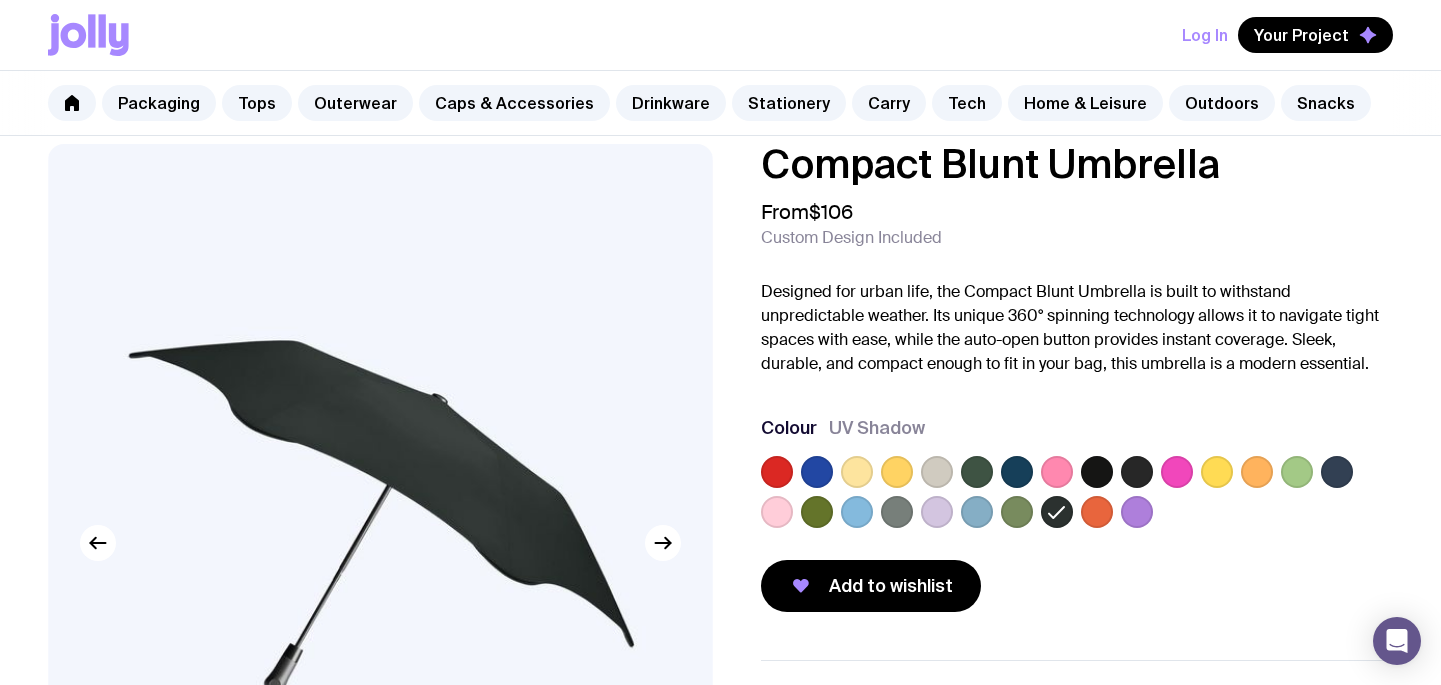 click 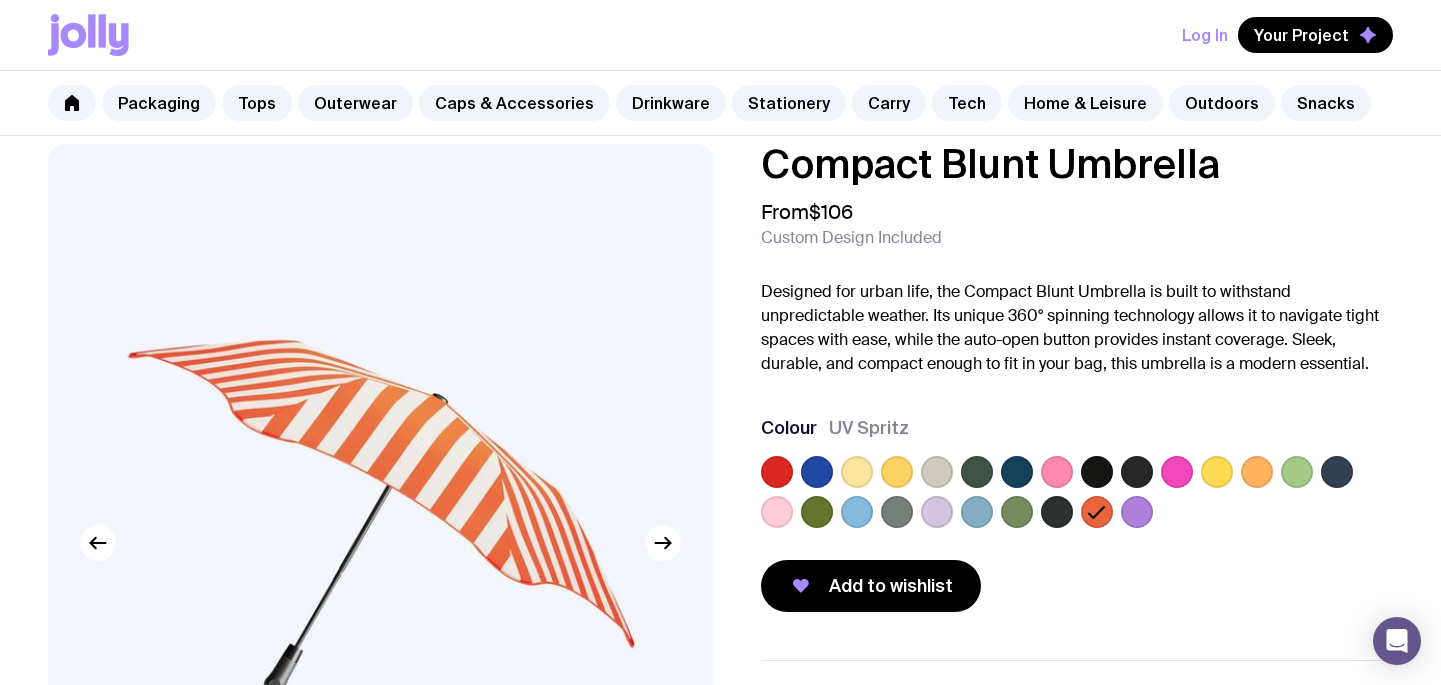 click 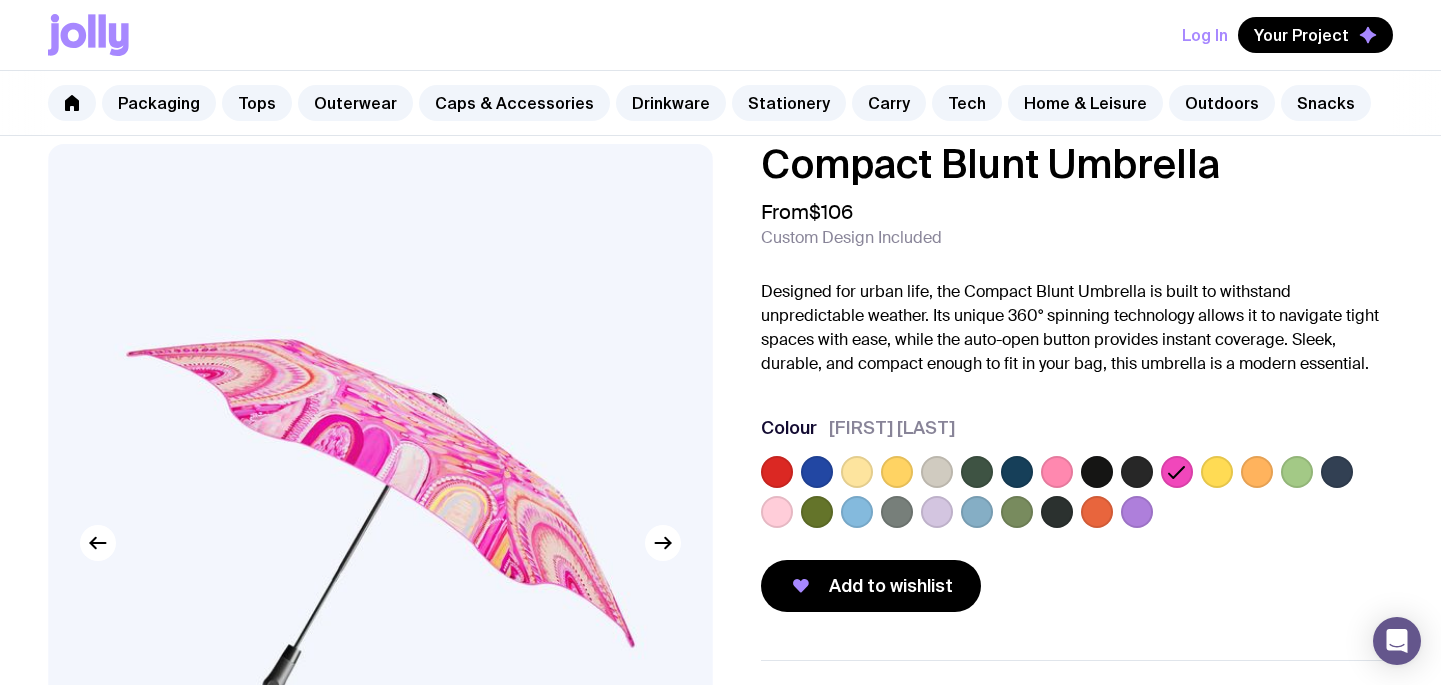 click 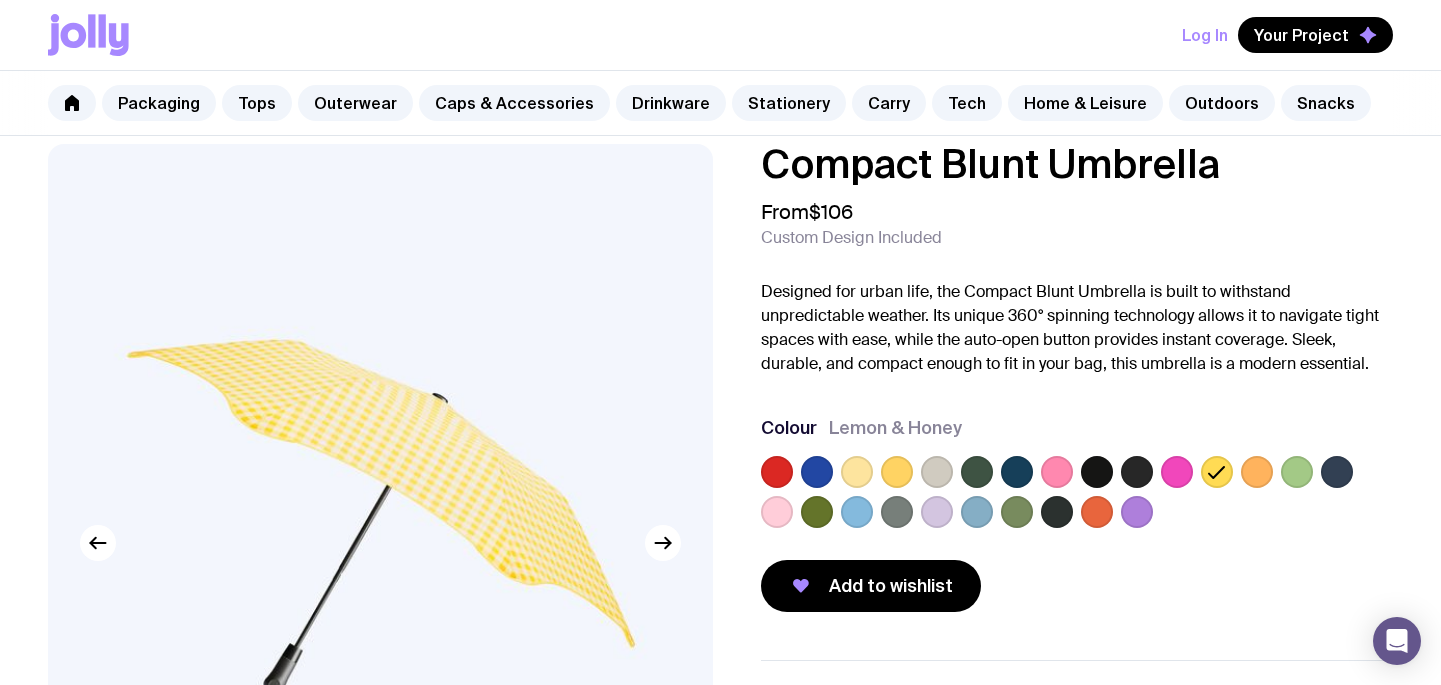 click 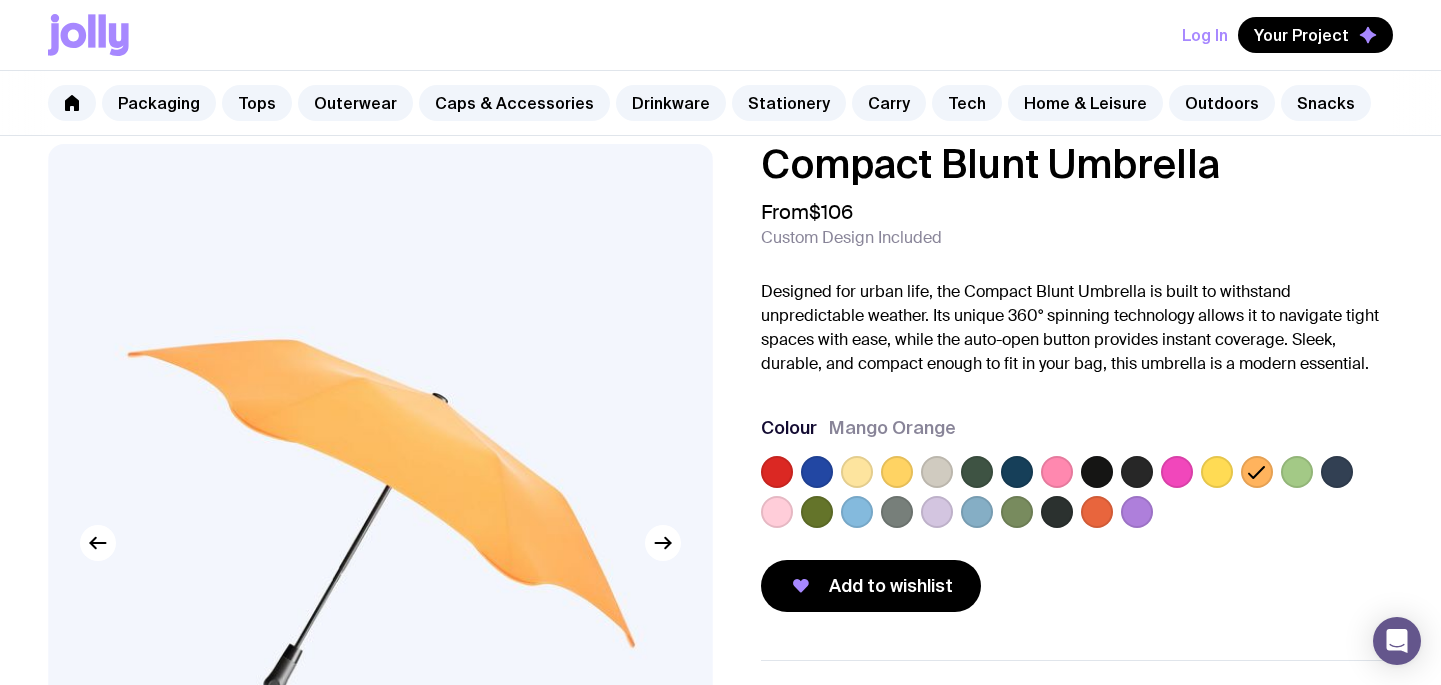 click 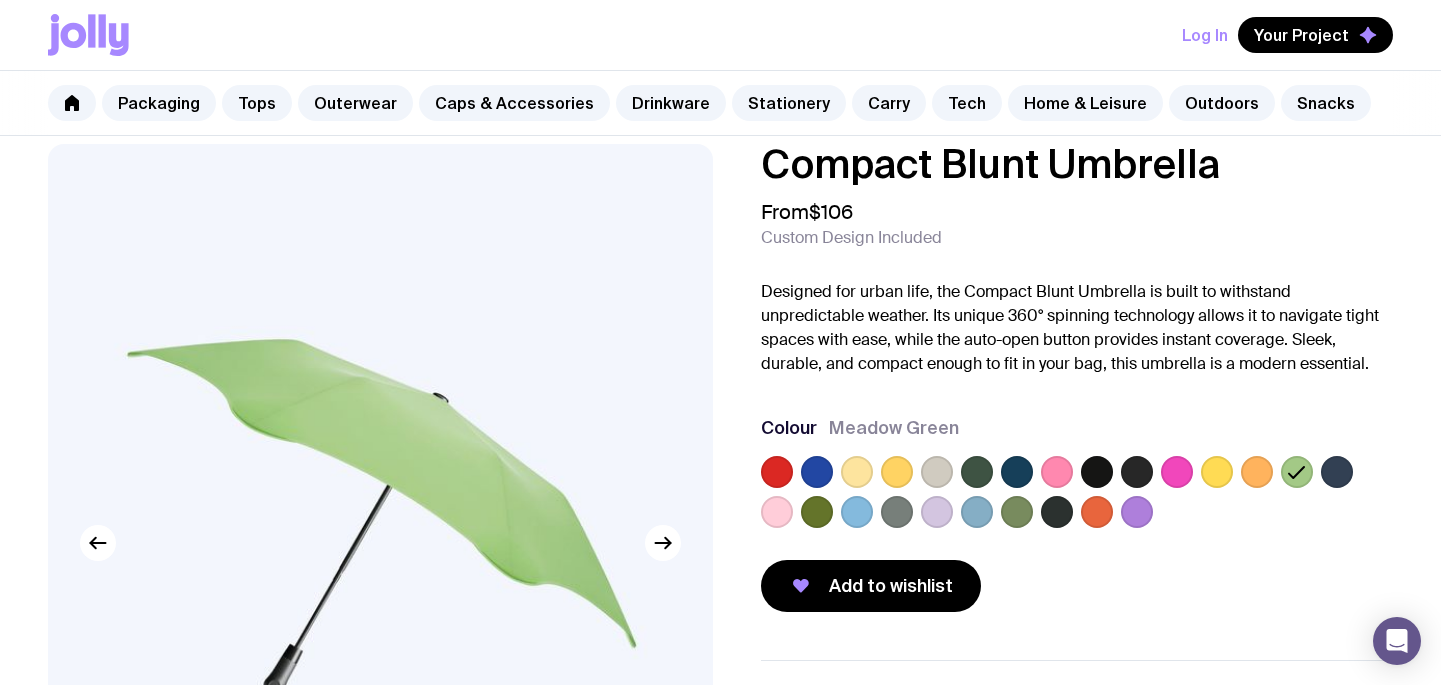 click 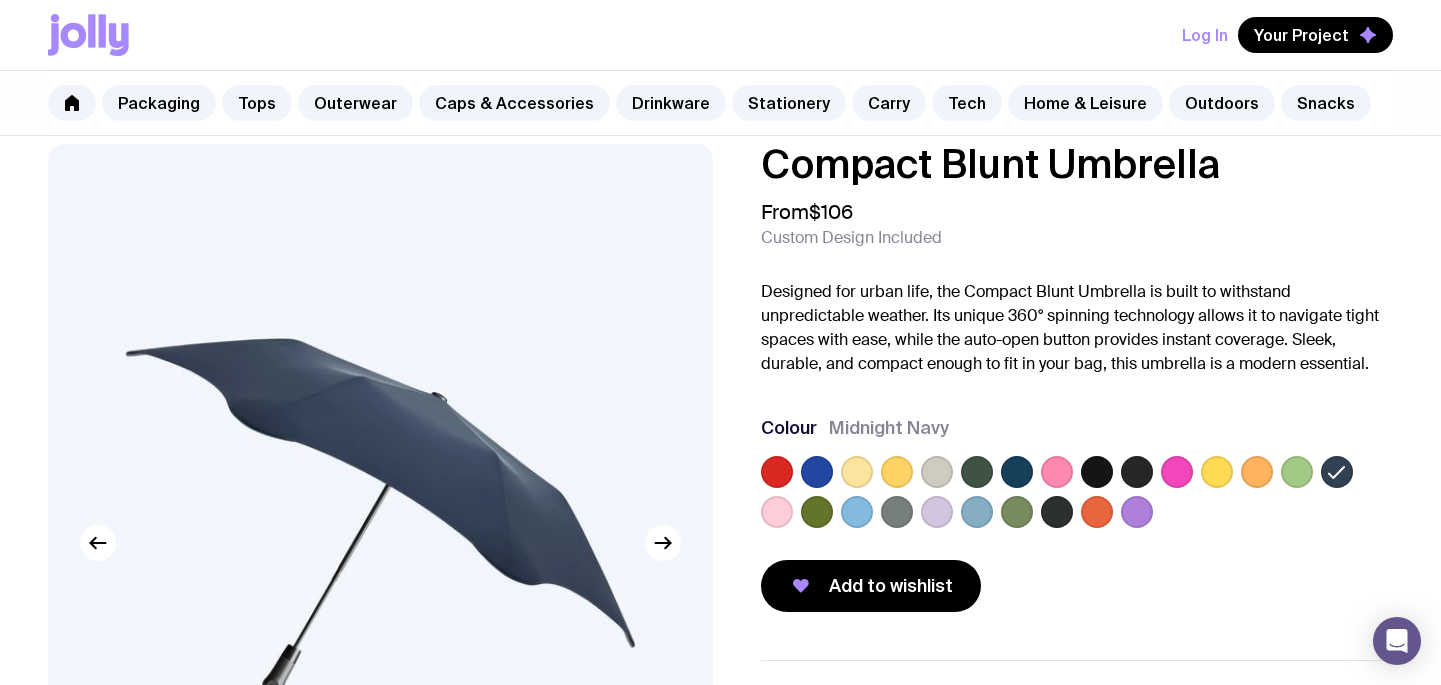 click 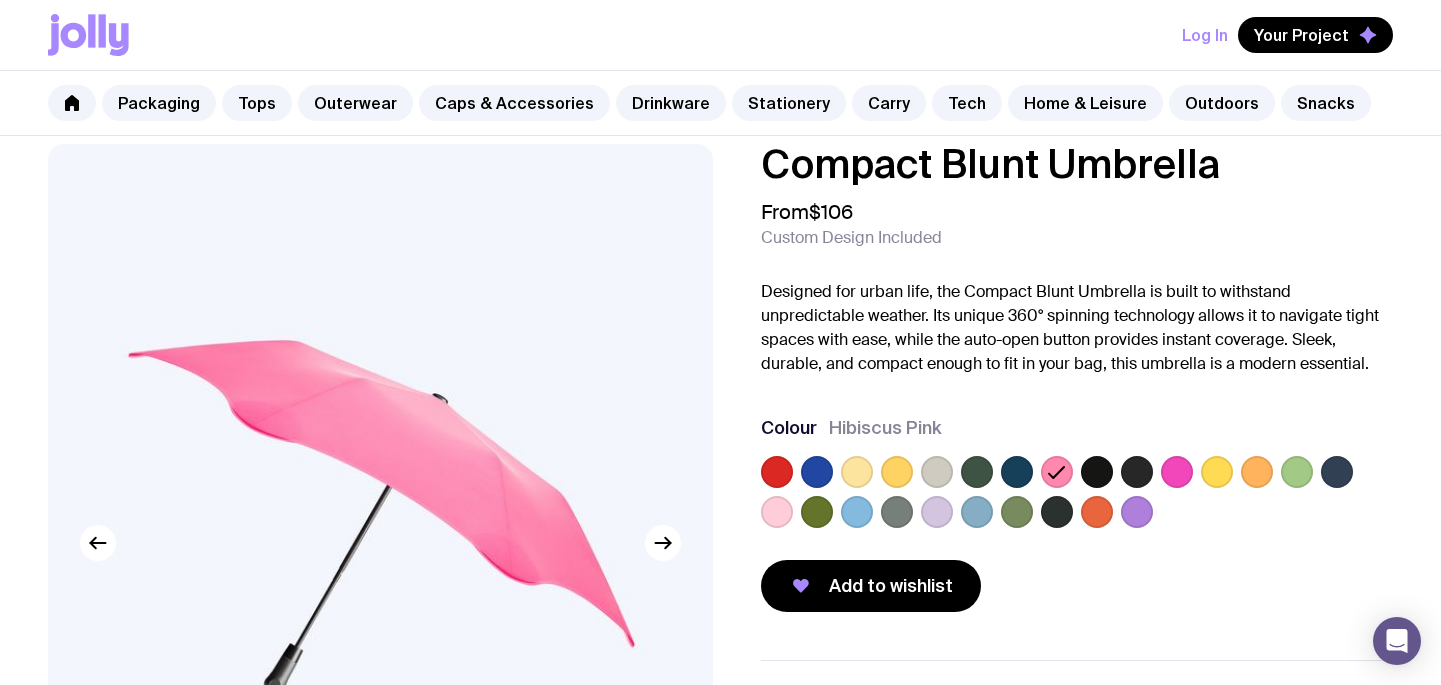 click 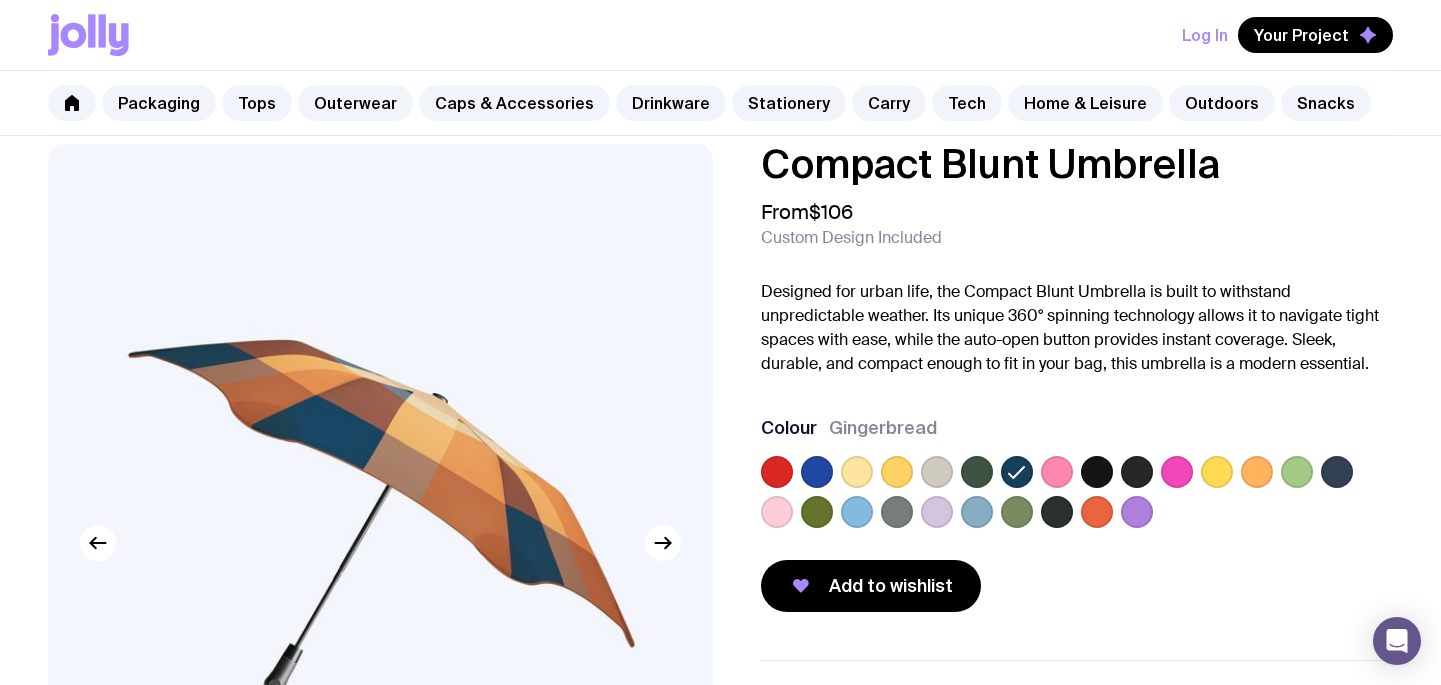 click 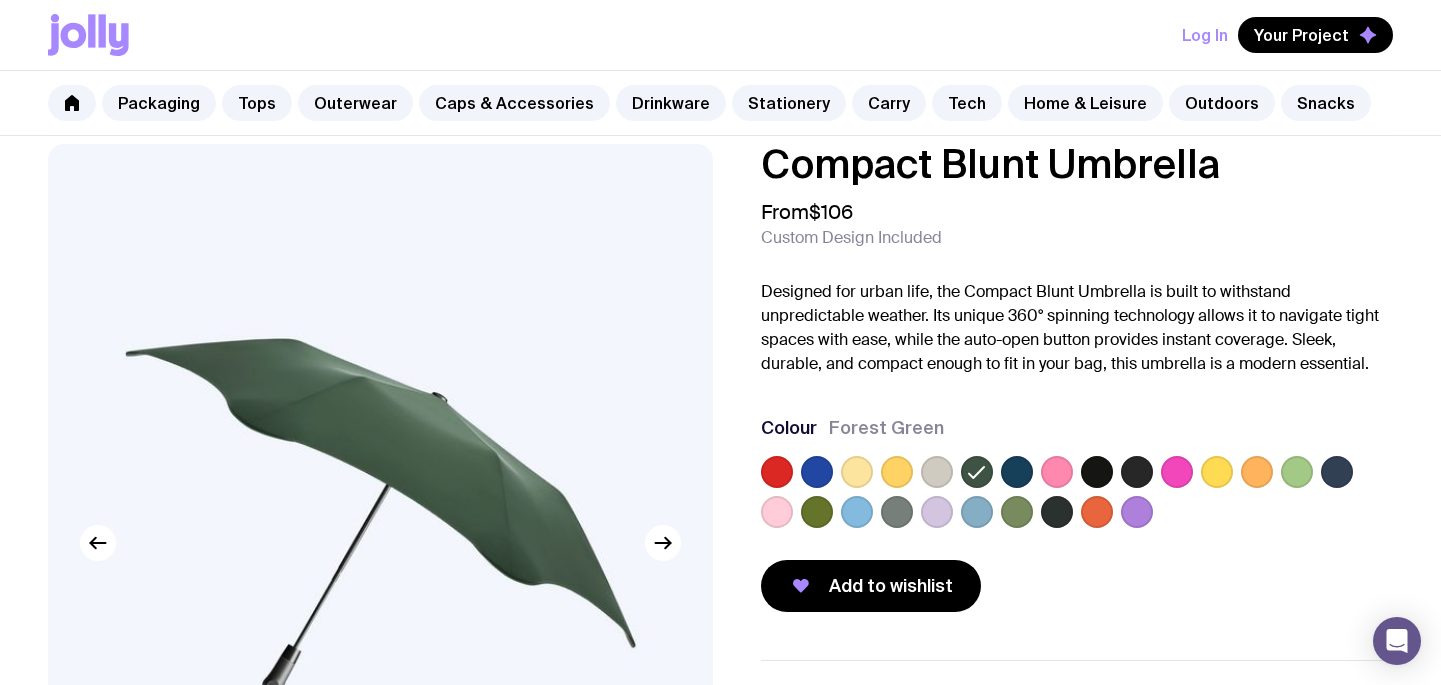 click 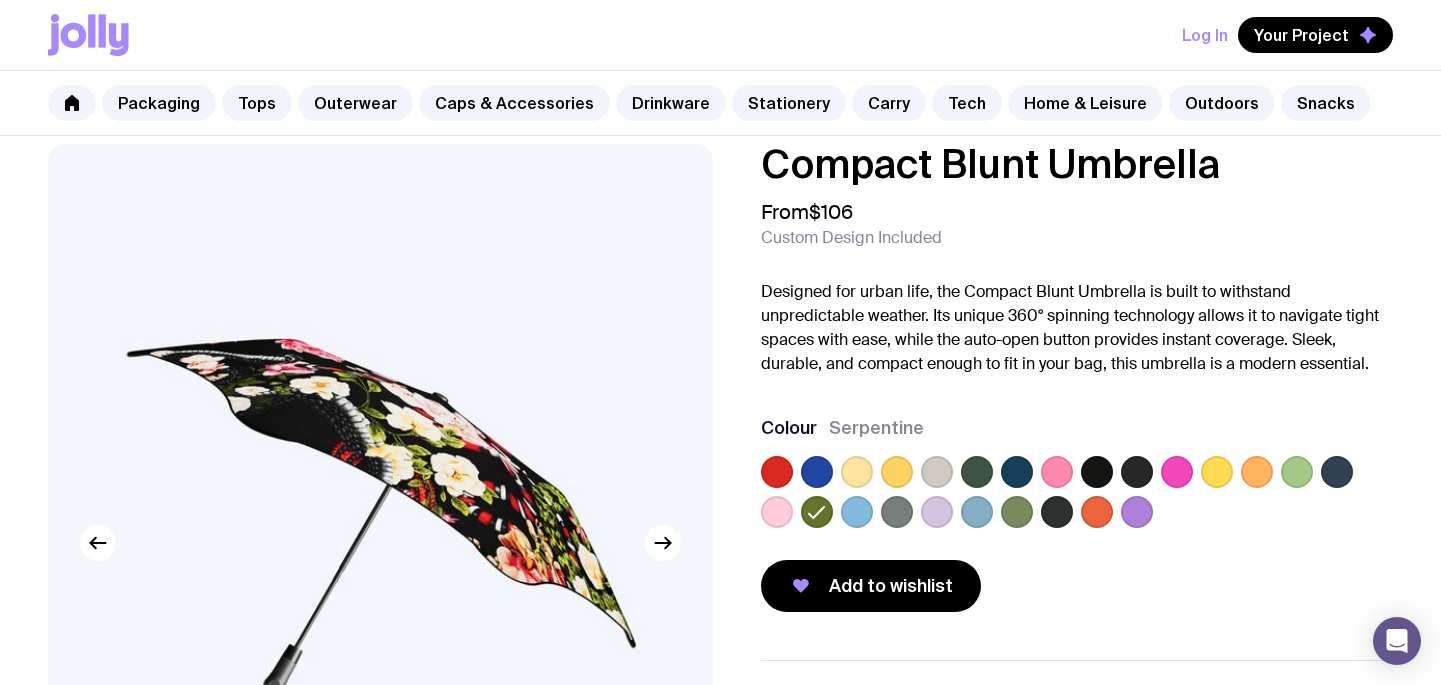 click 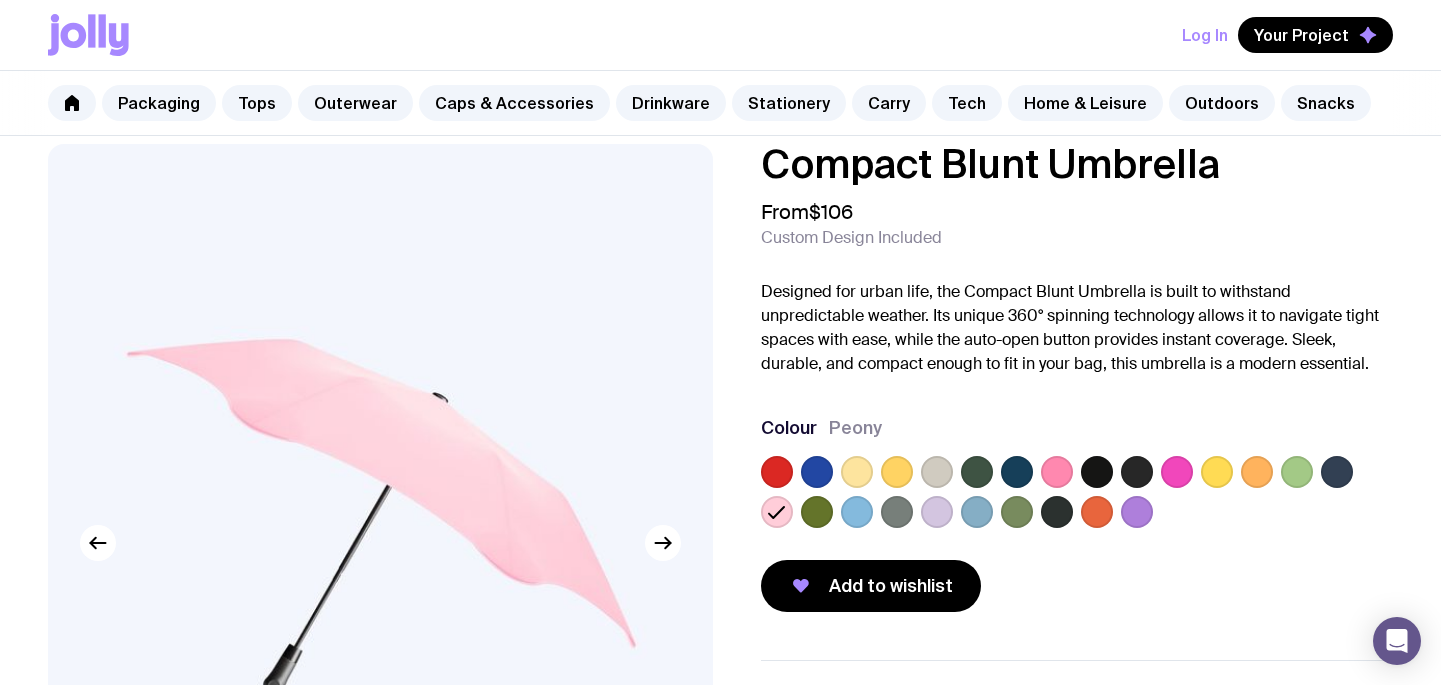click 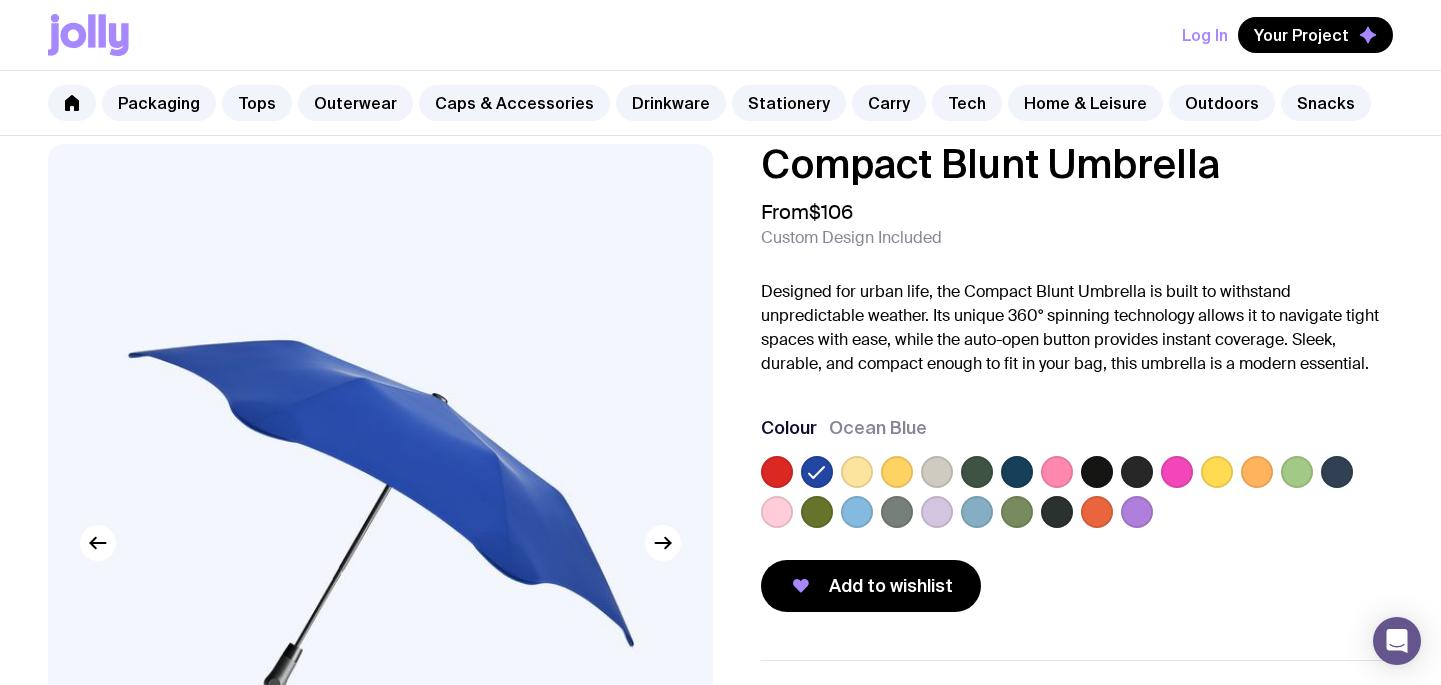 click 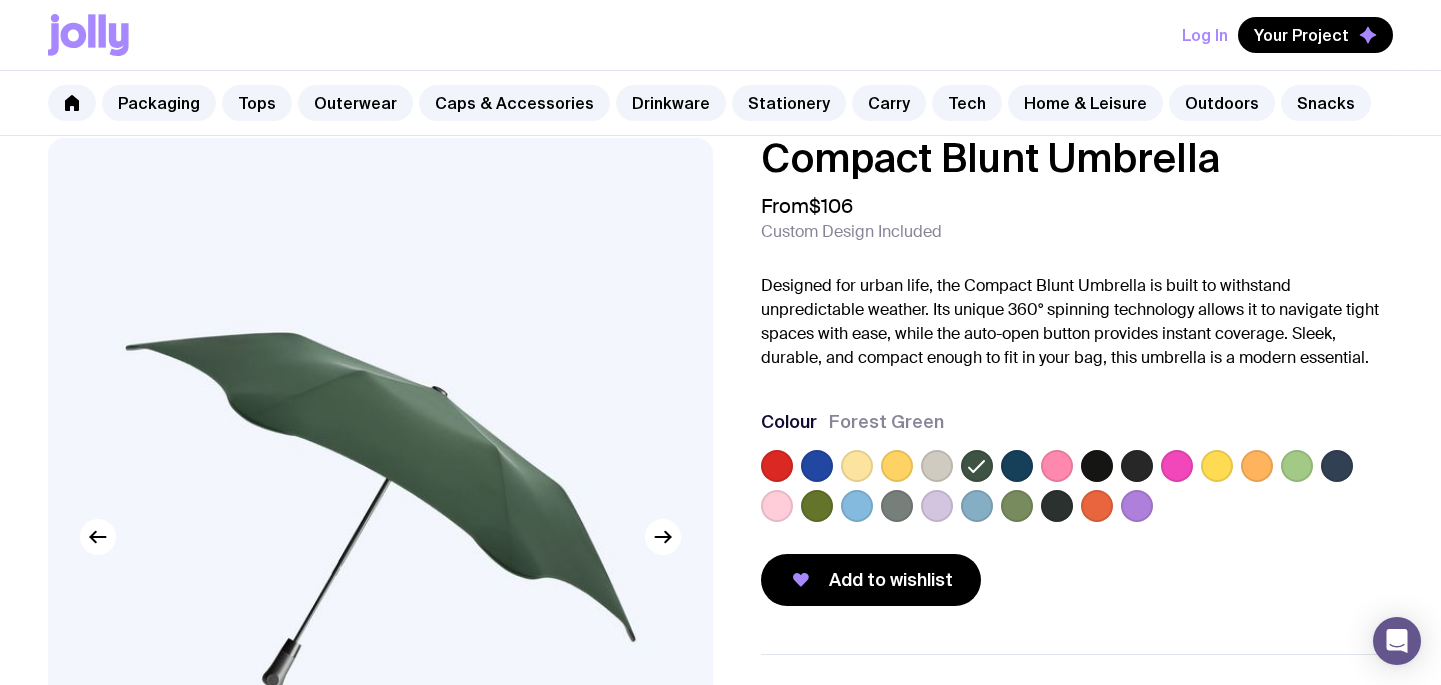 scroll, scrollTop: 0, scrollLeft: 0, axis: both 